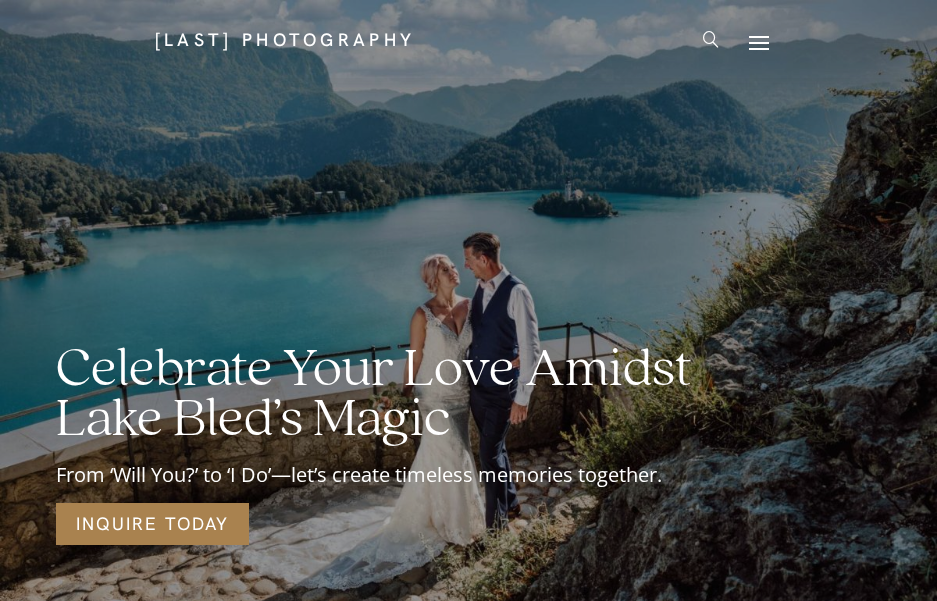 scroll, scrollTop: 0, scrollLeft: 0, axis: both 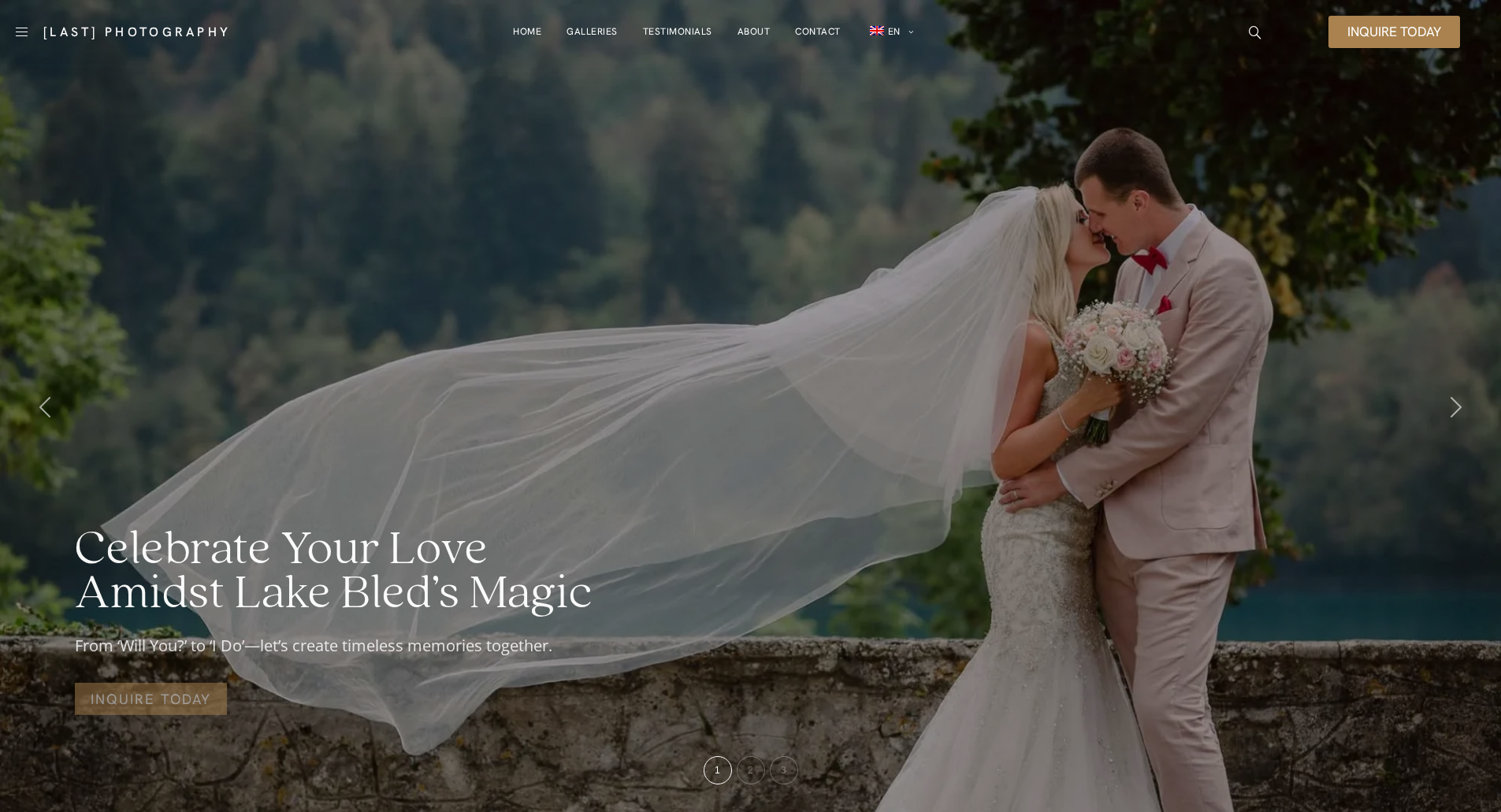 click on "About" at bounding box center [754, 32] 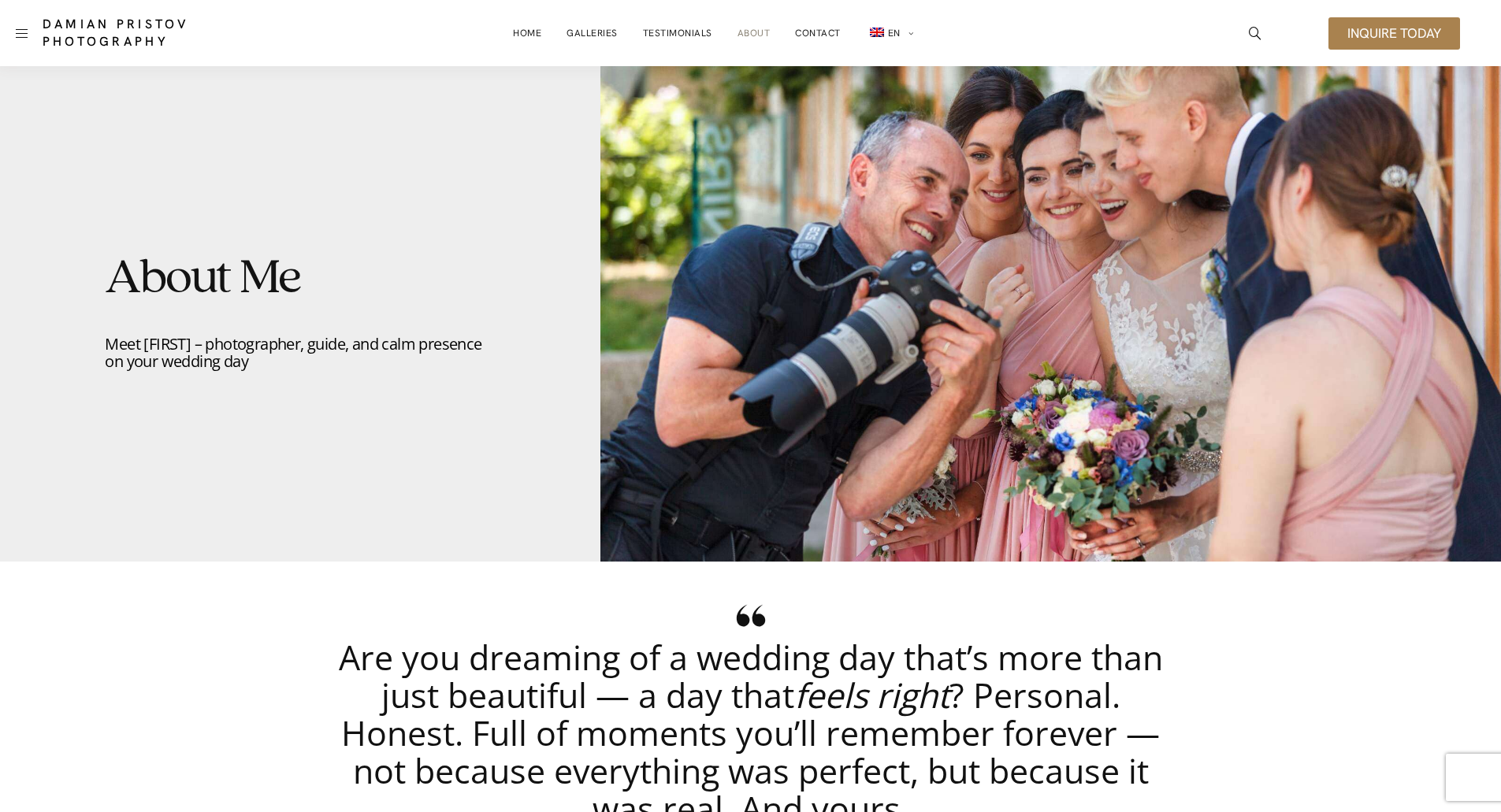 scroll, scrollTop: 0, scrollLeft: 0, axis: both 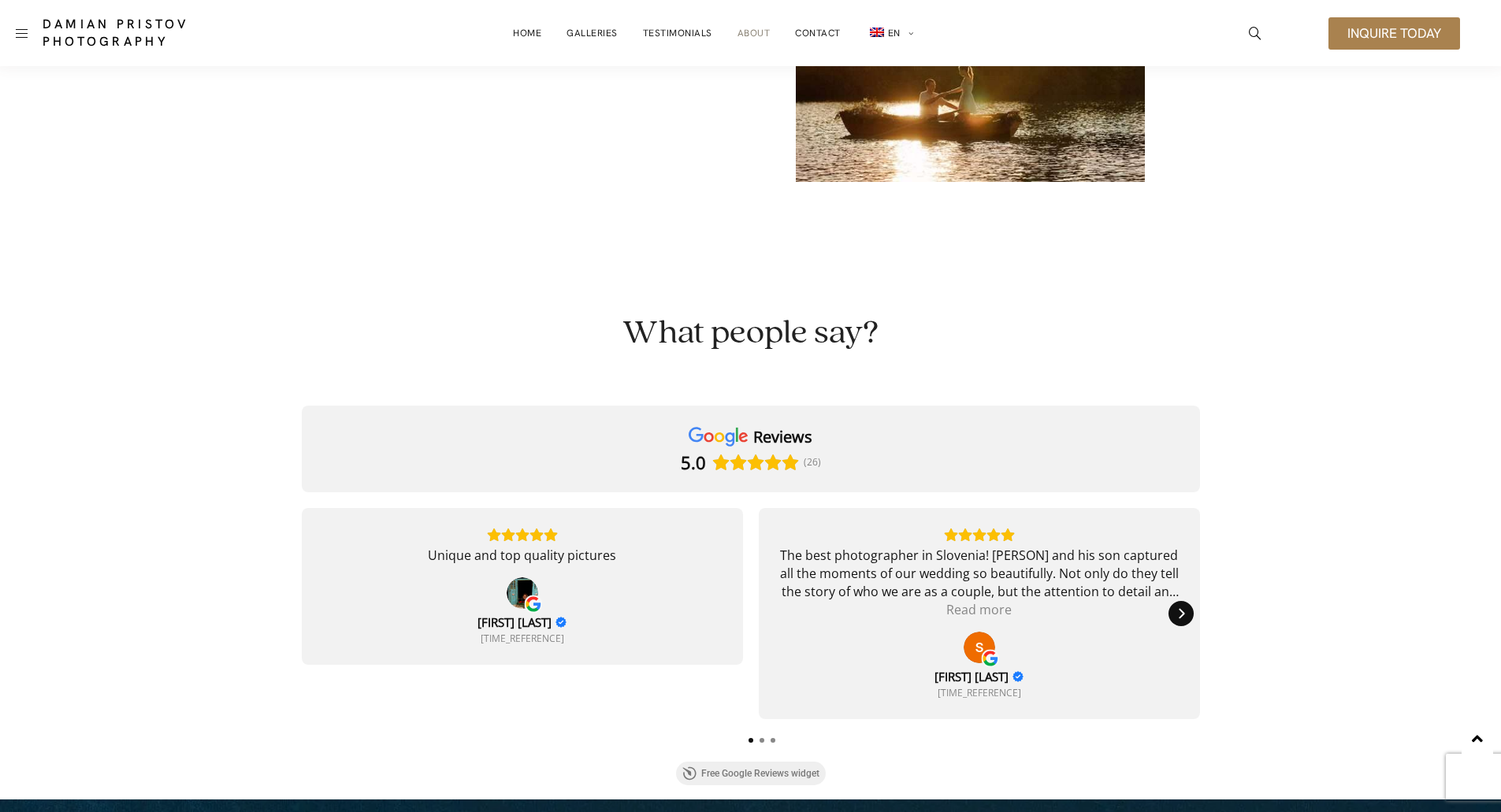 click 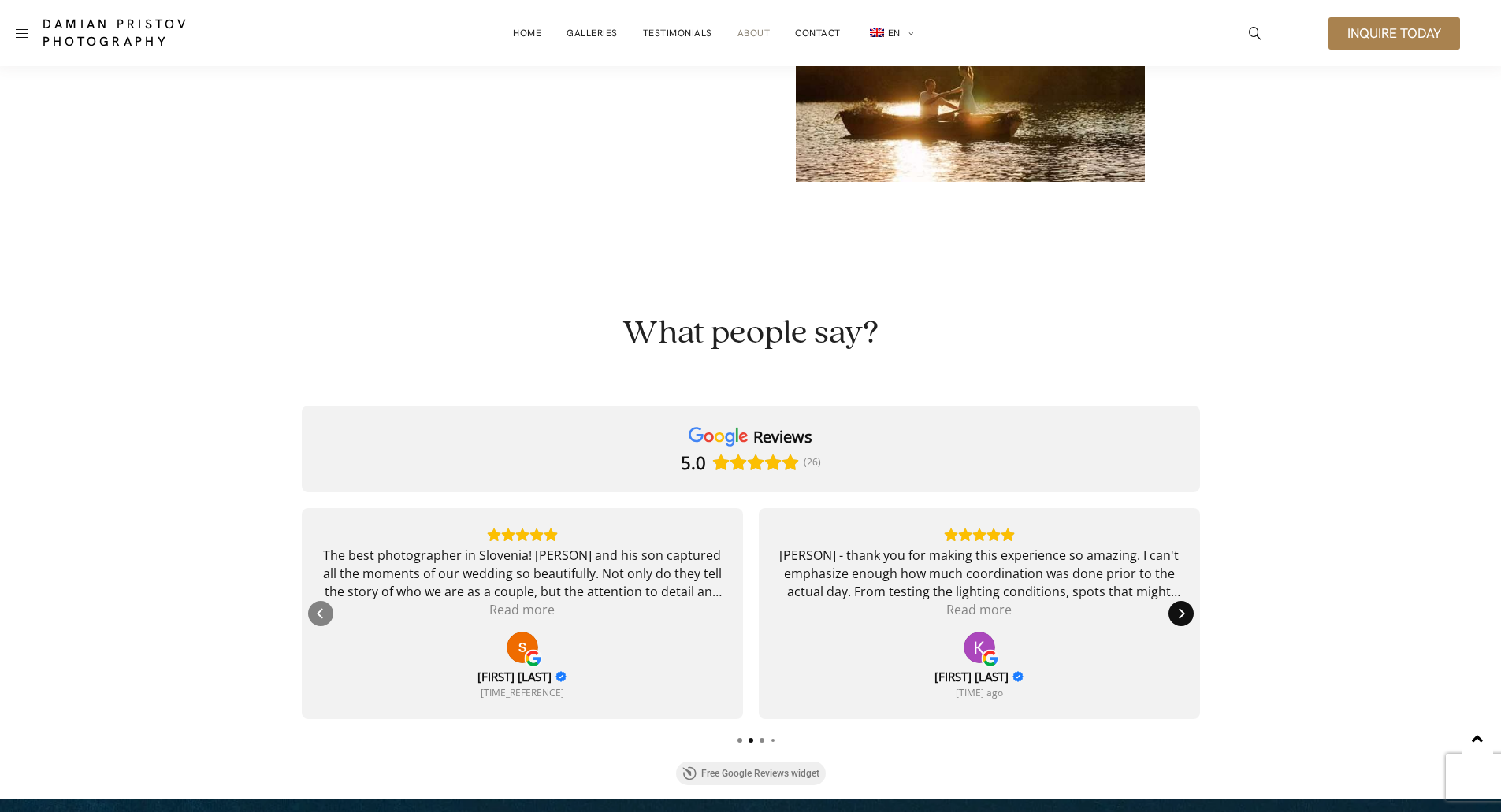 click 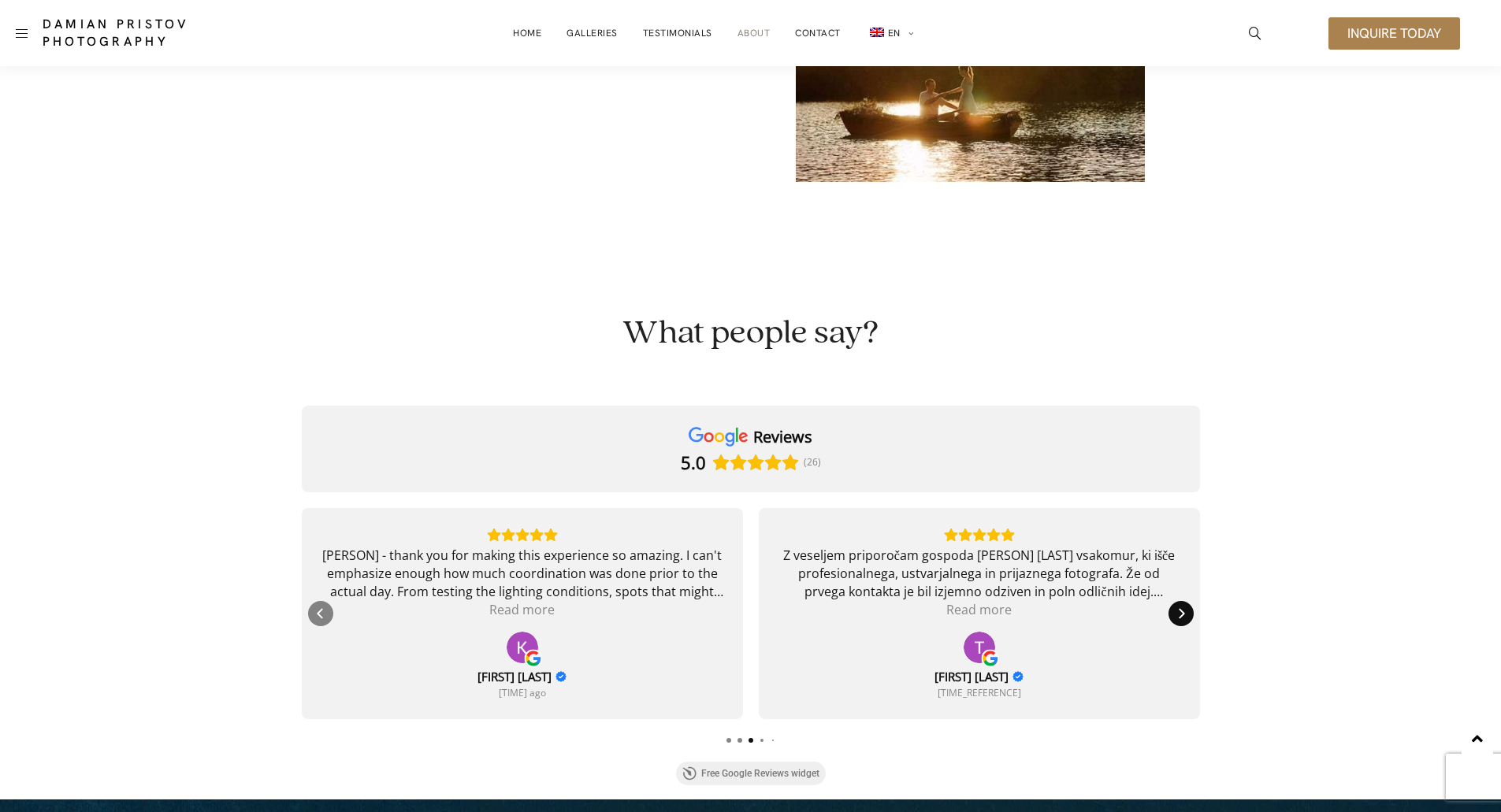 click 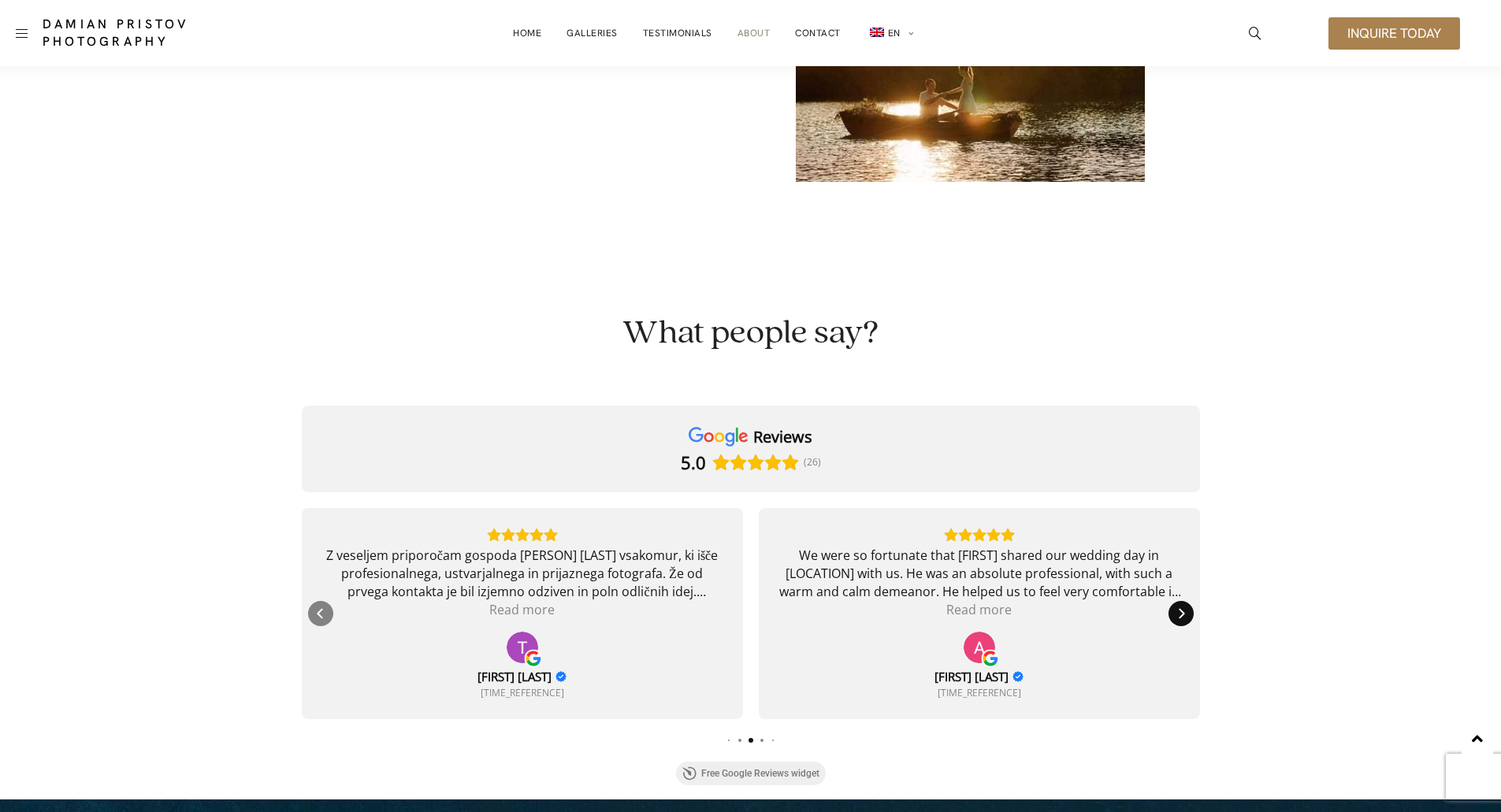 click 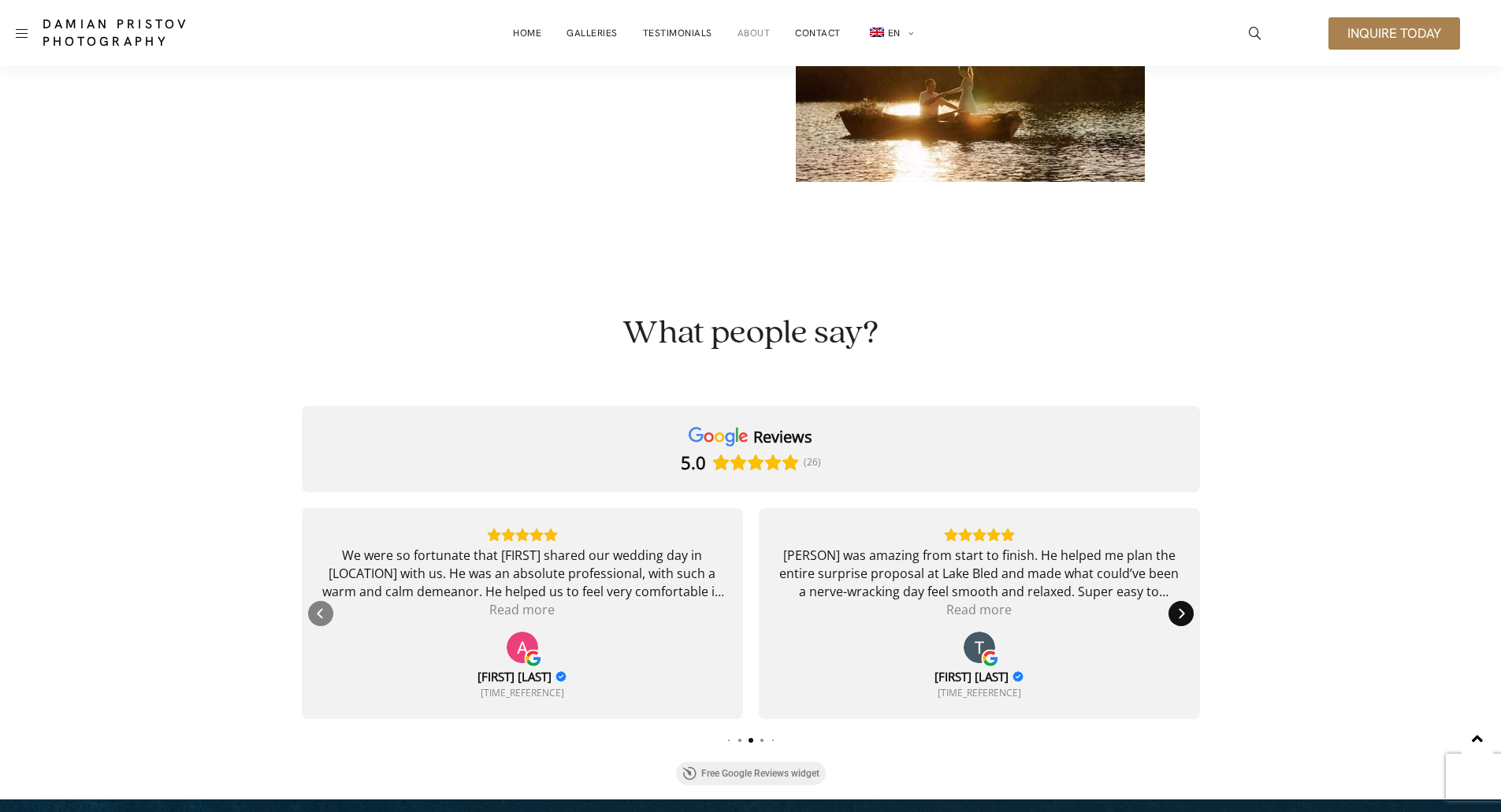 click 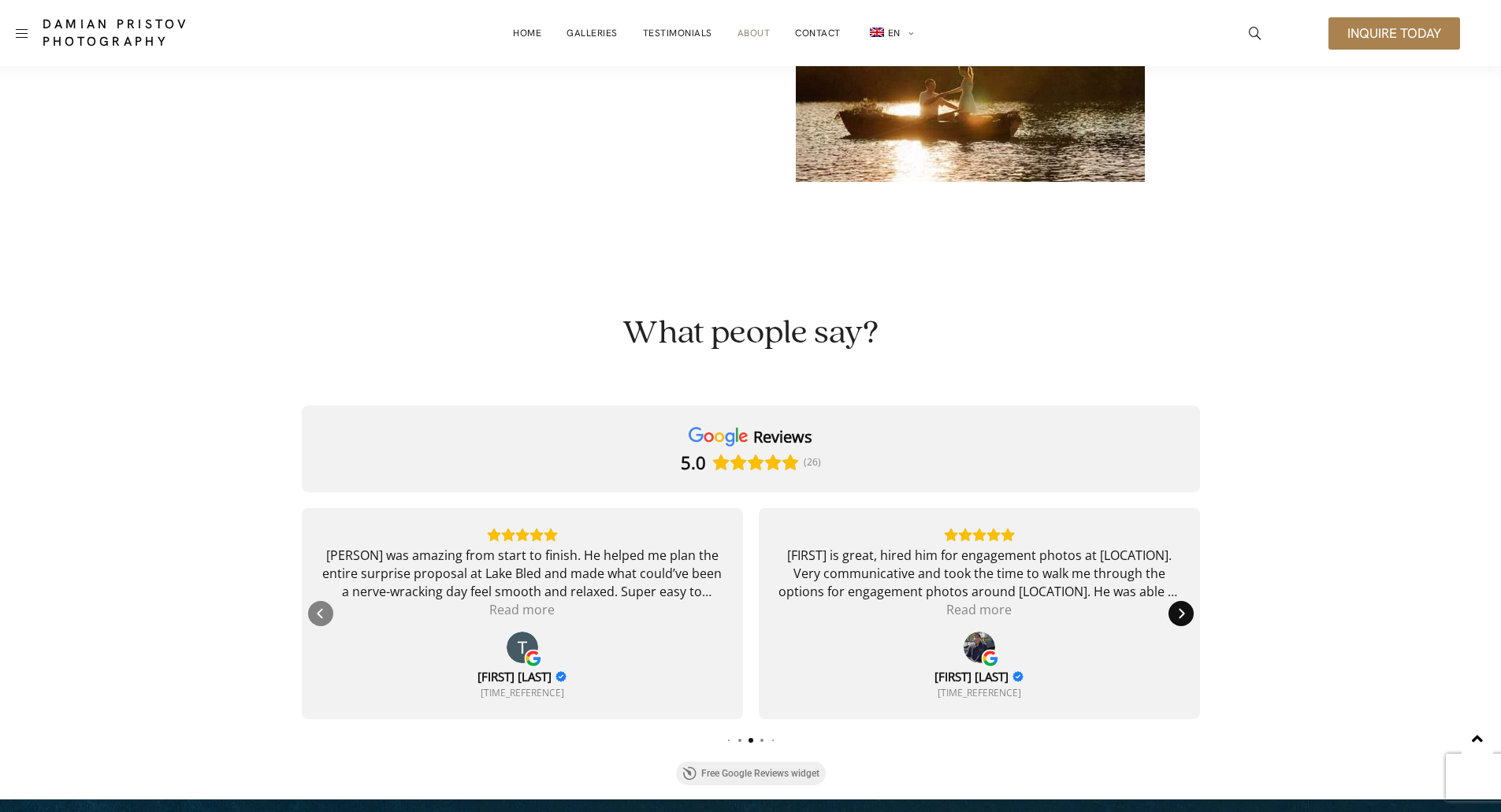 click 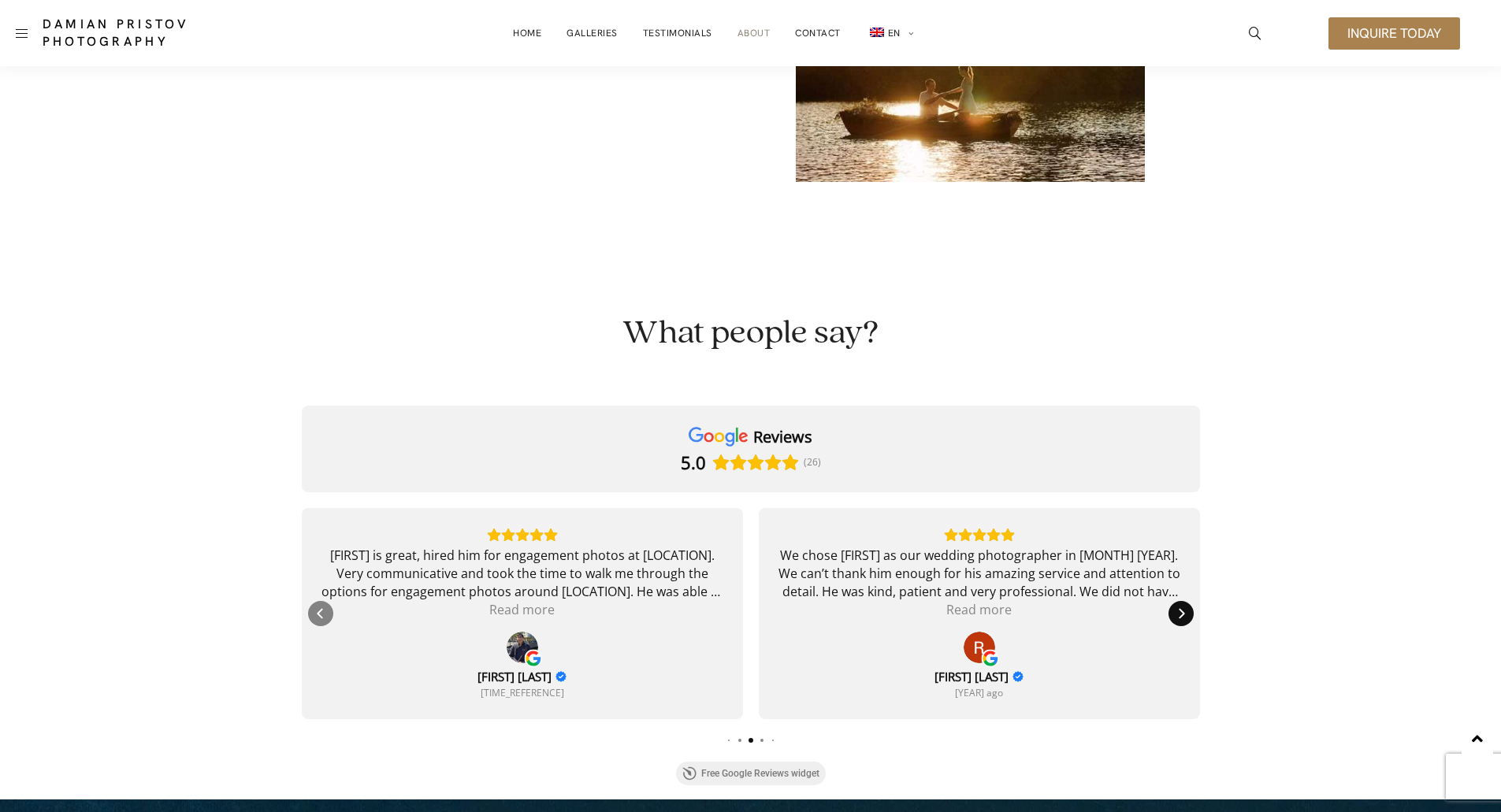 click 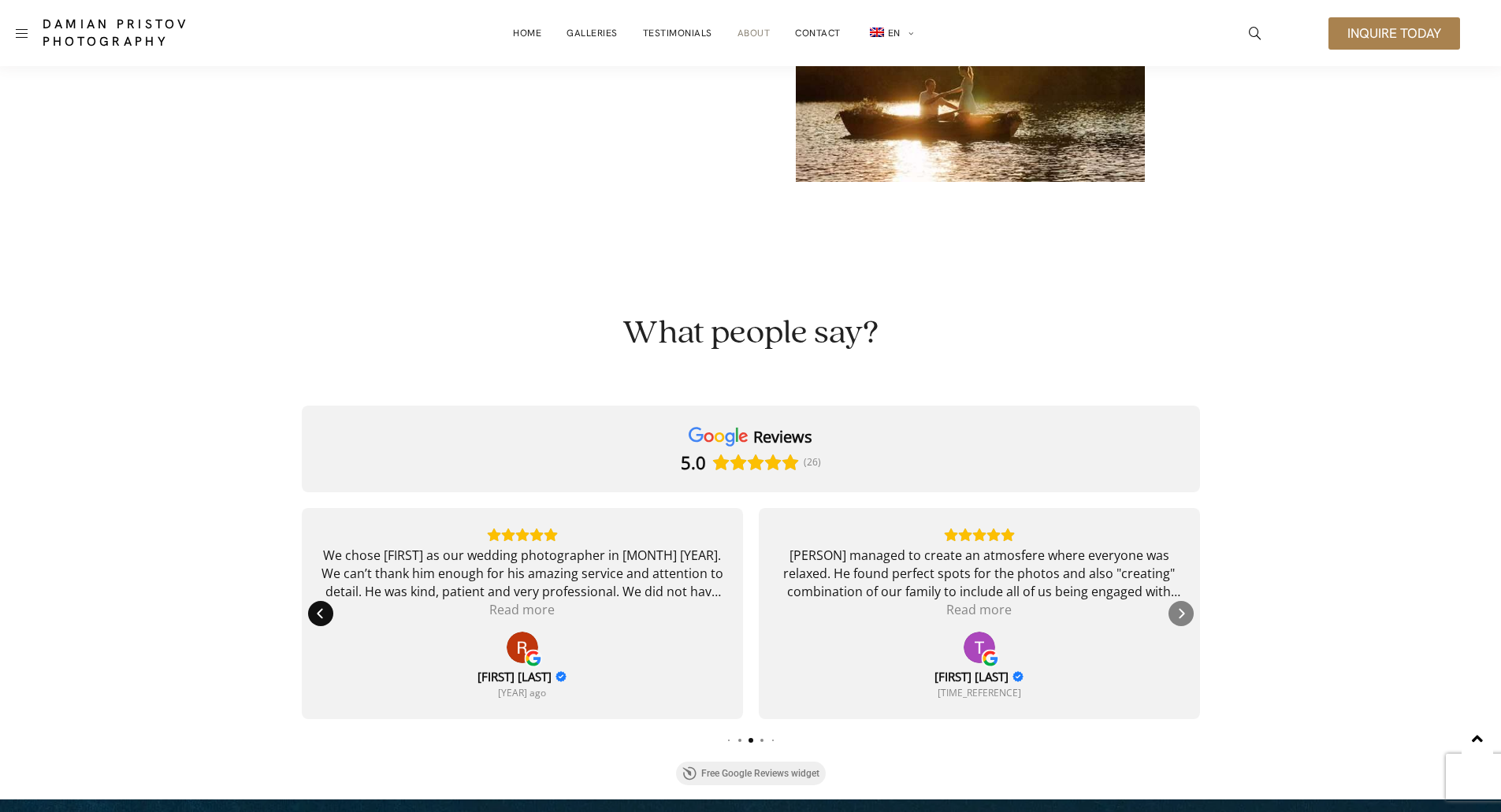 click 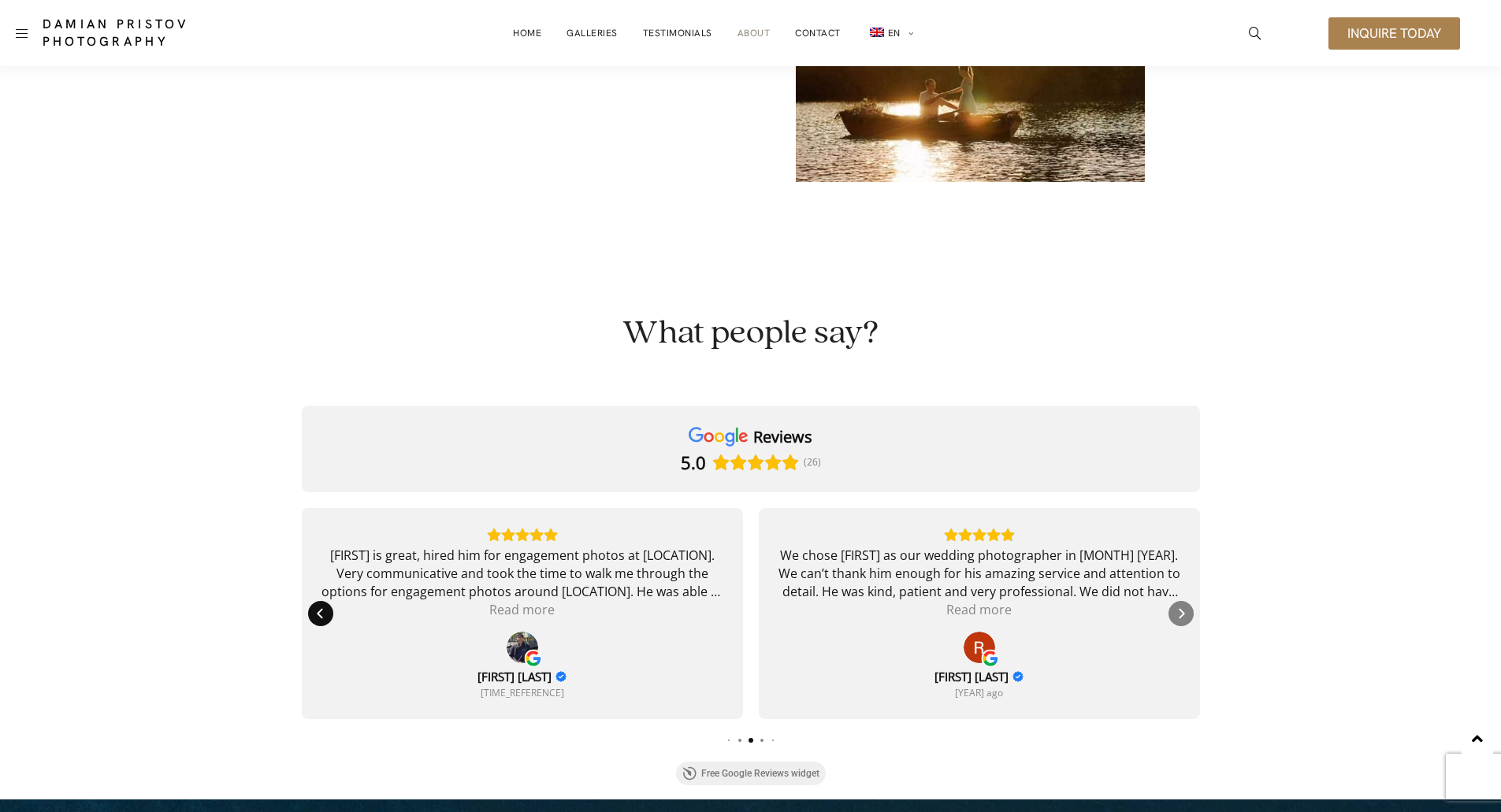 click 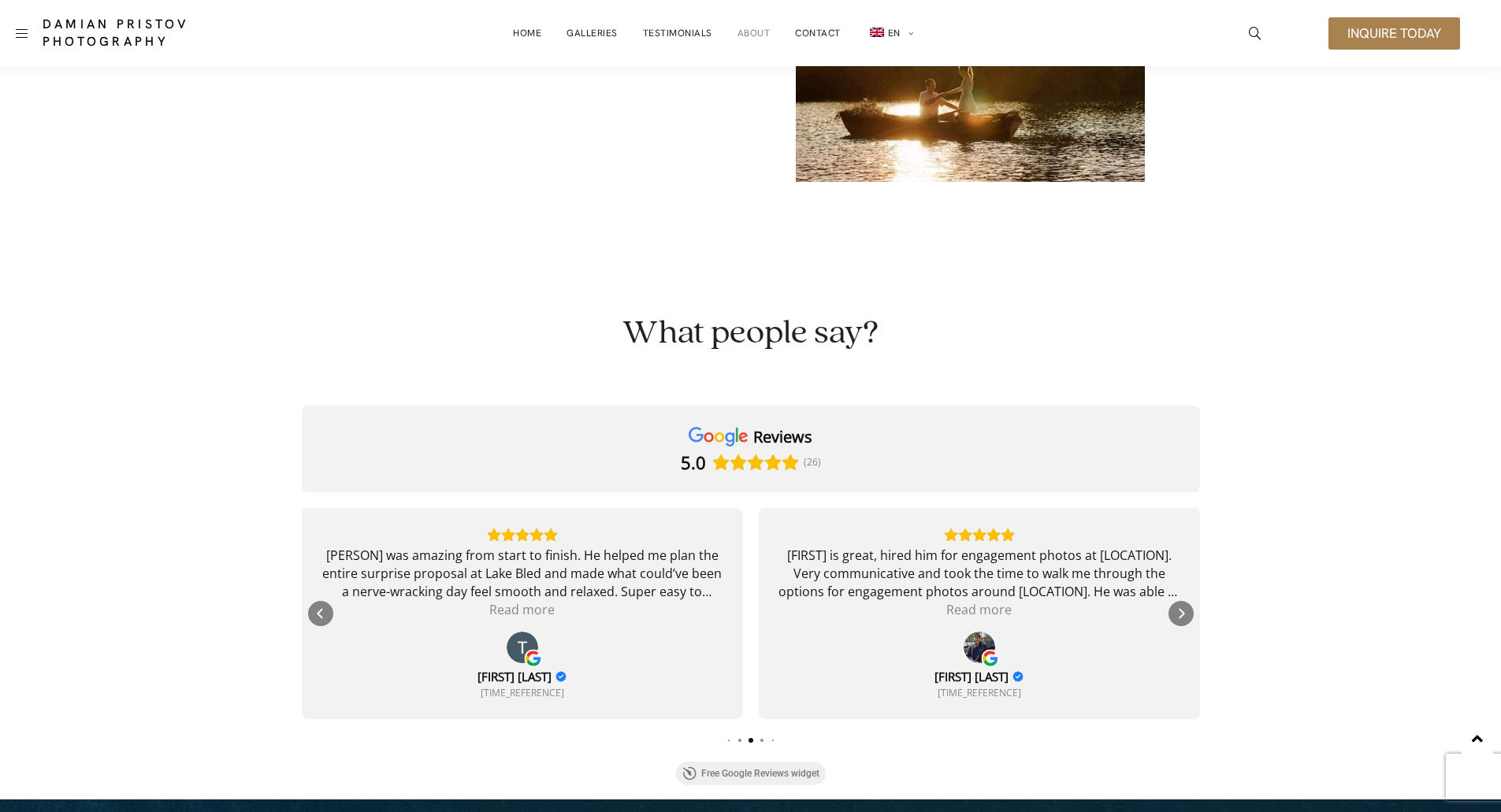 click on "[PERSON] was amazing from start to finish. He helped me plan the entire surprise proposal at Lake Bled and made what could’ve been a nerve-wracking day feel smooth and relaxed. Super easy to communicate with, and always quick to respond.
The photos came out stunning—he really knows his stuff and captured the moment perfectly. Being a local, he also knew all the best spots around the lake, which made everything flow effortlessly.
If you’re thinking of proposing or just want some epic photos in Bled, [PERSON]’s your guy. Couldn’t recommend him more!" at bounding box center [522, 573] 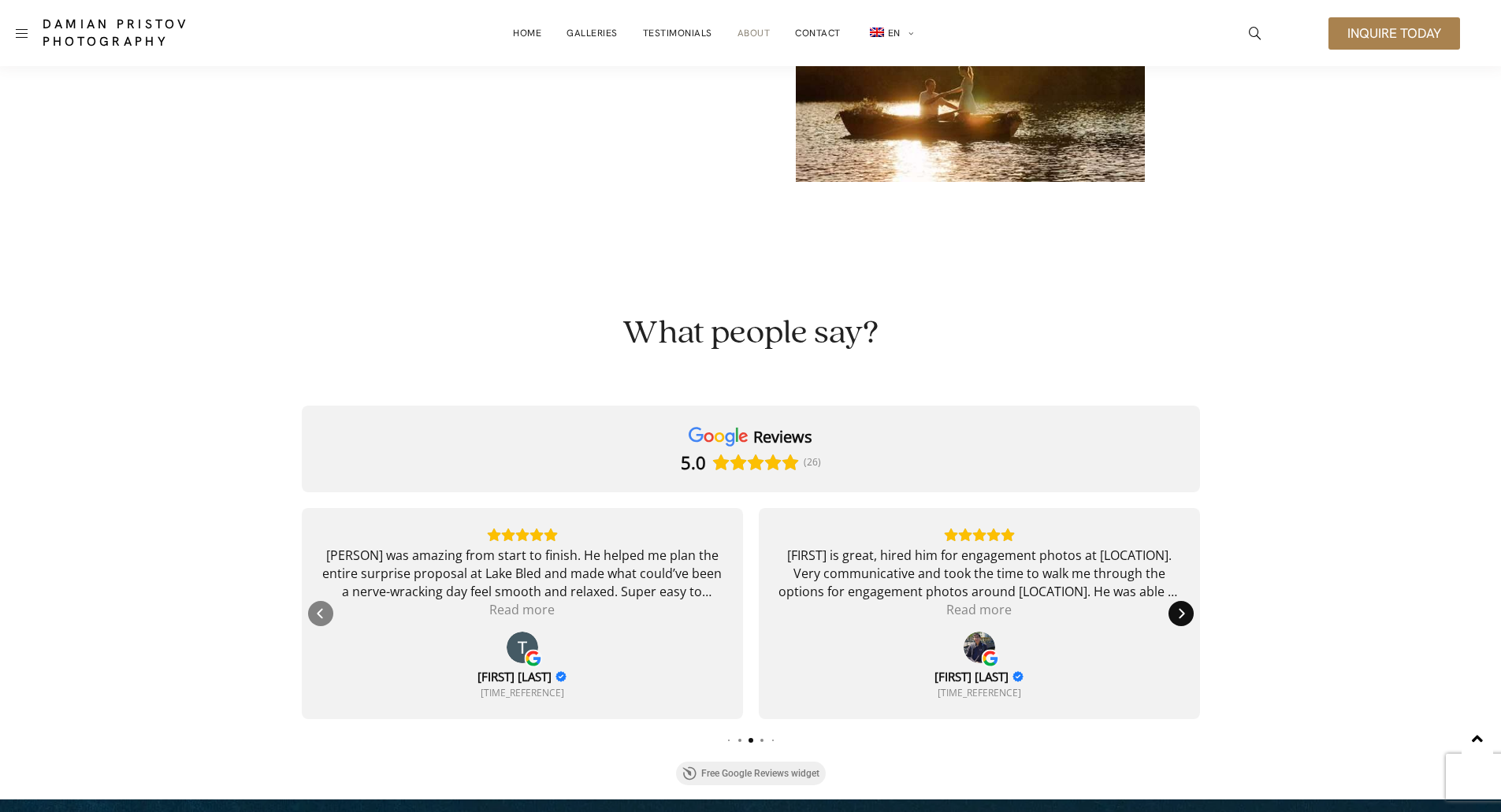 click 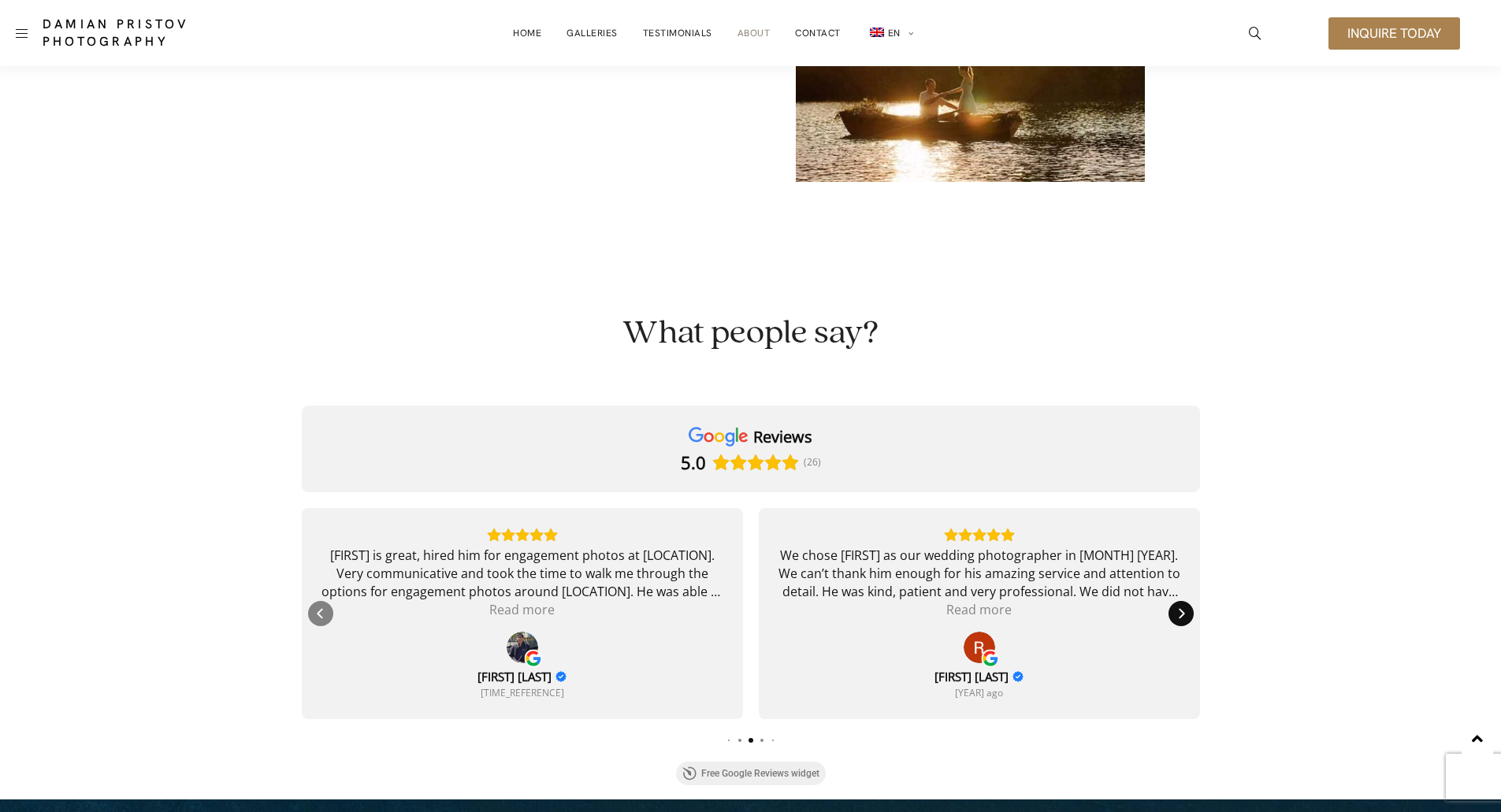 click 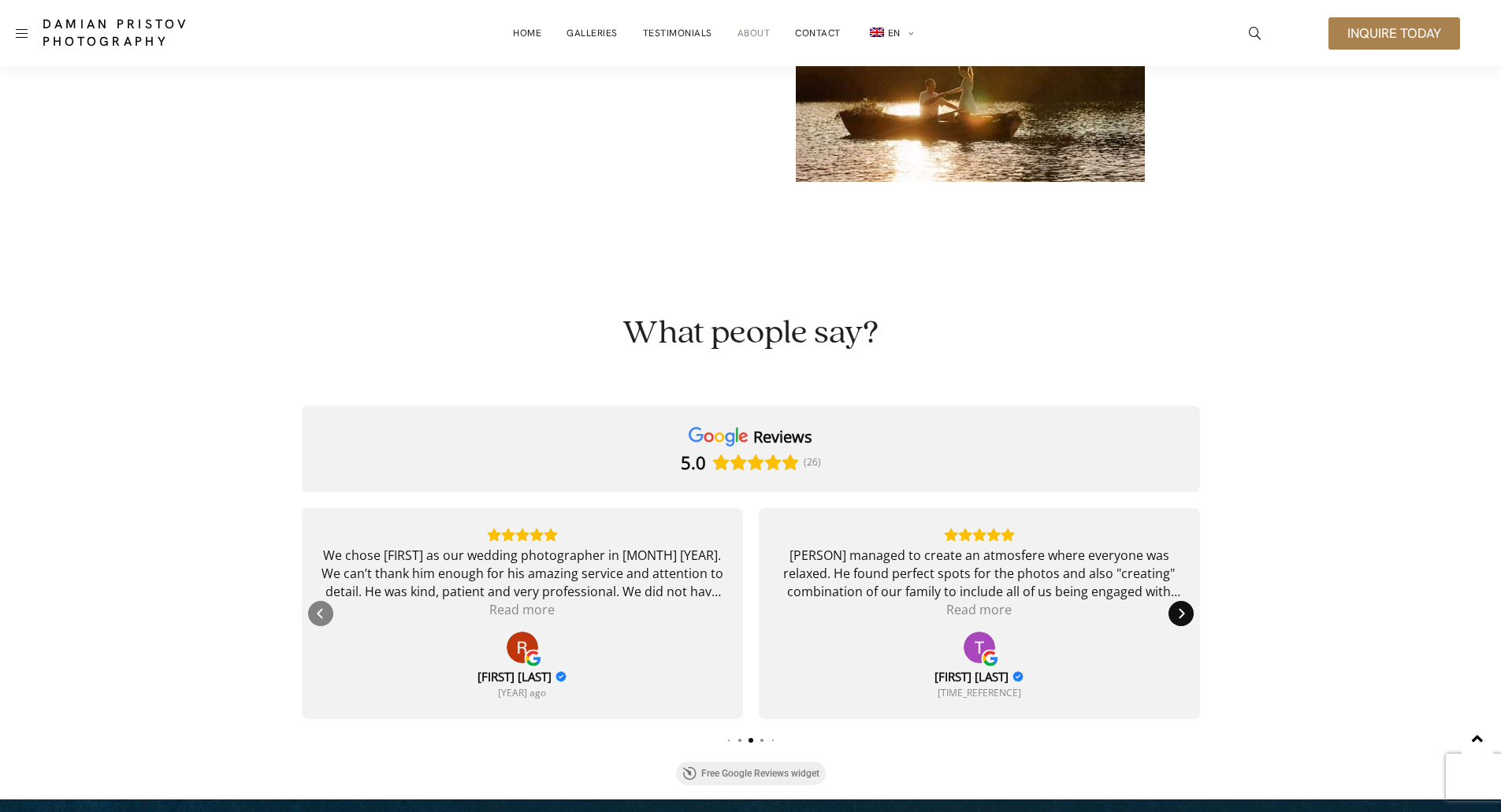 click 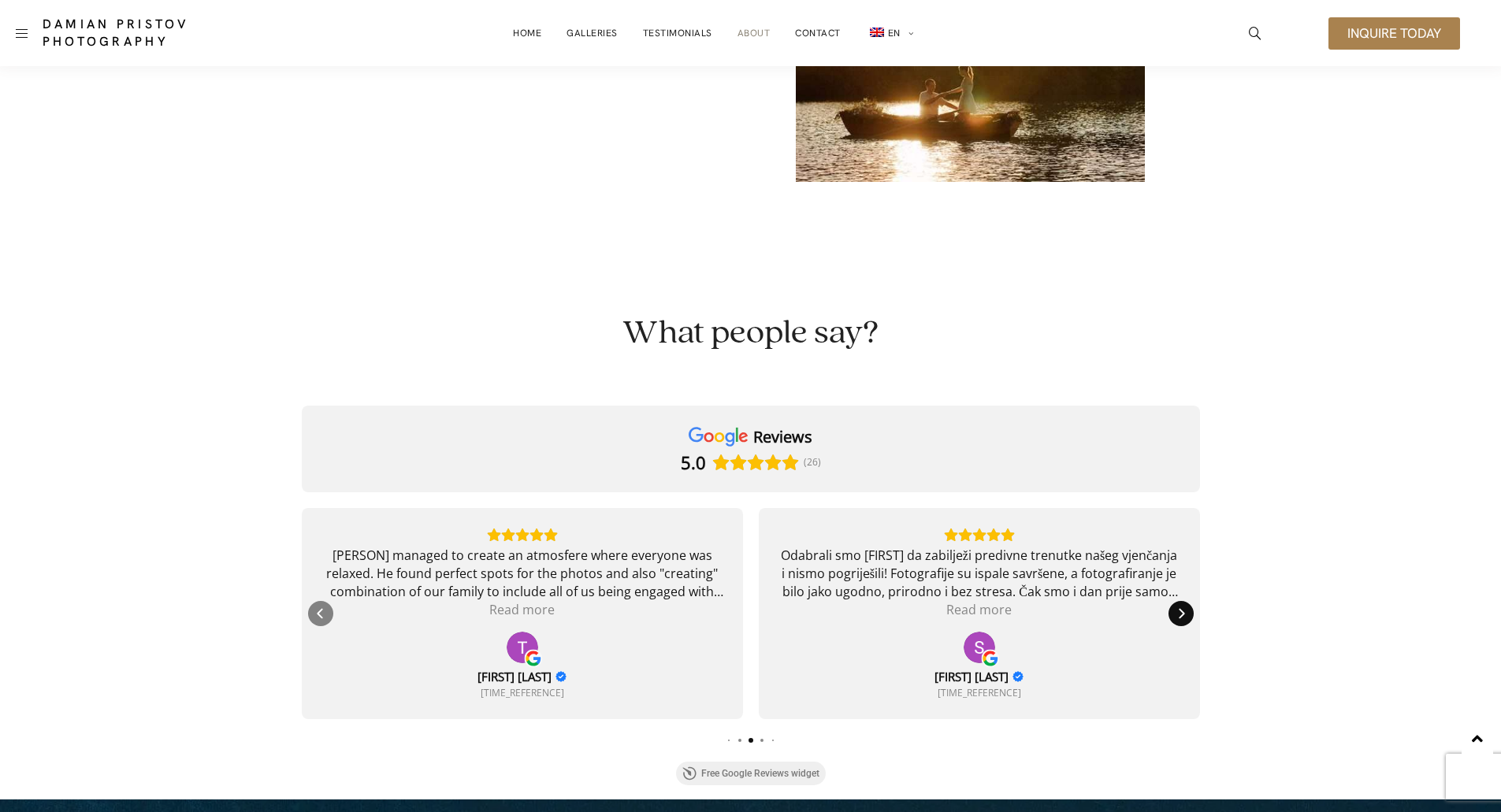 click 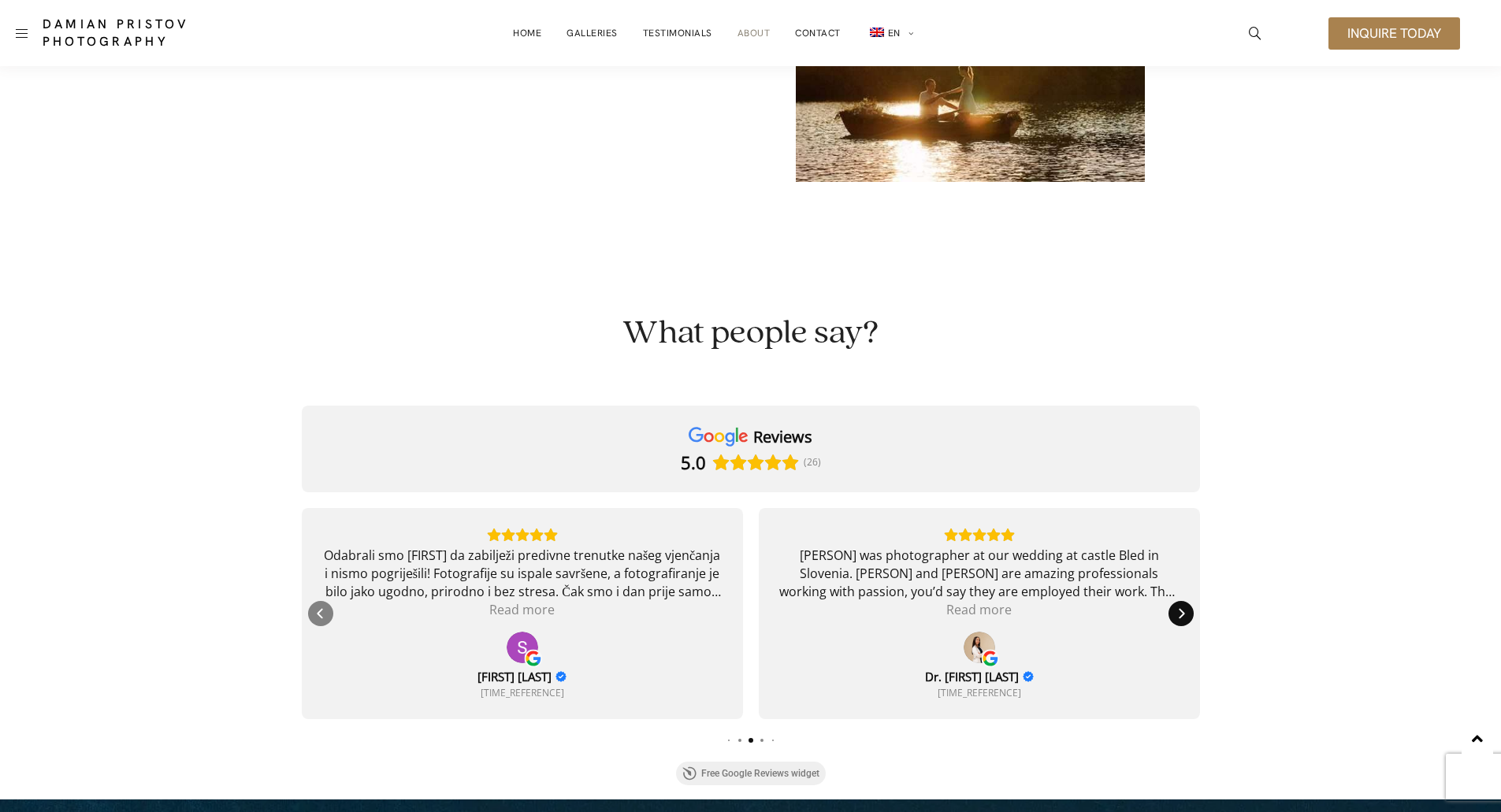 click 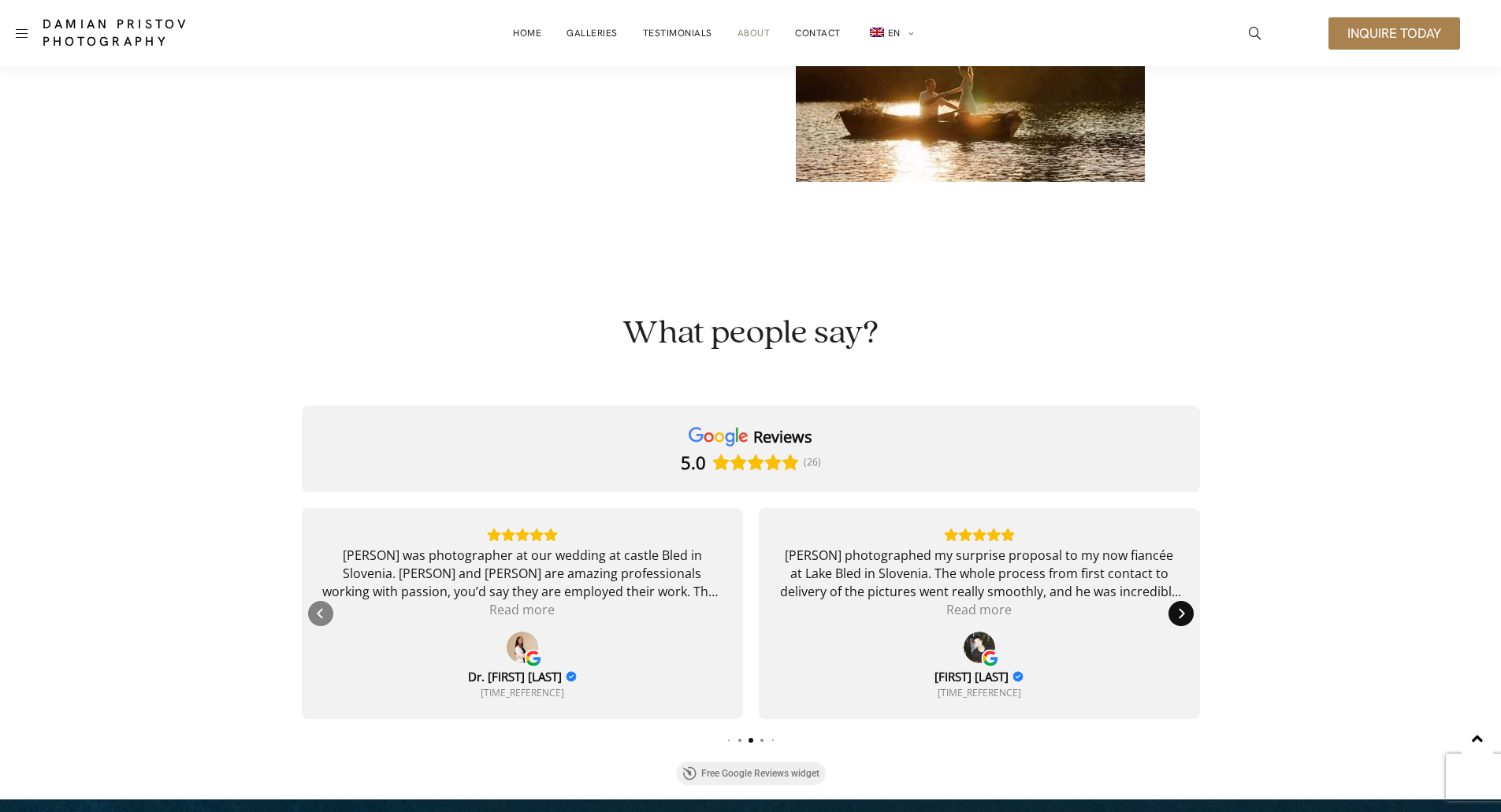 click 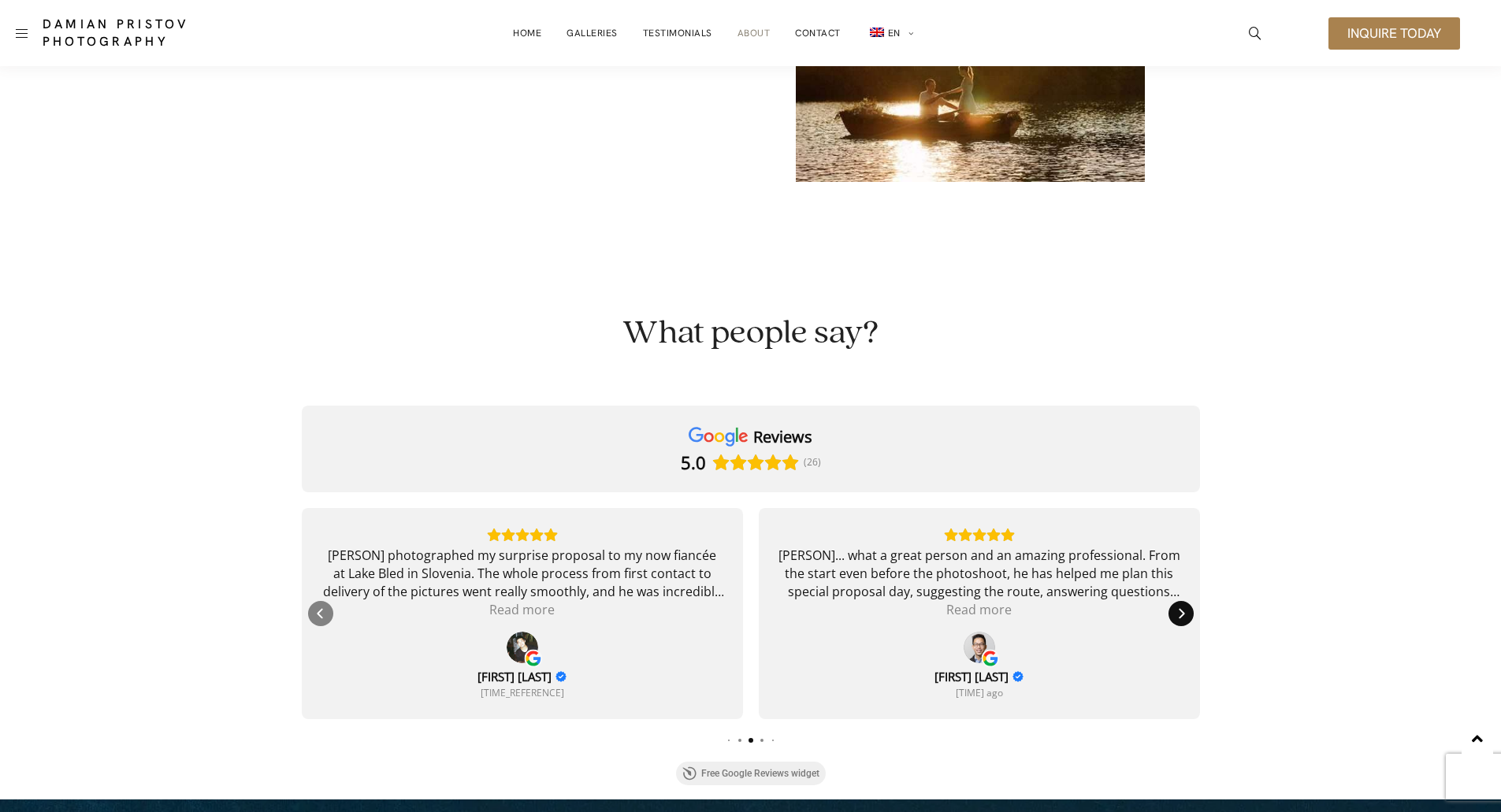 click 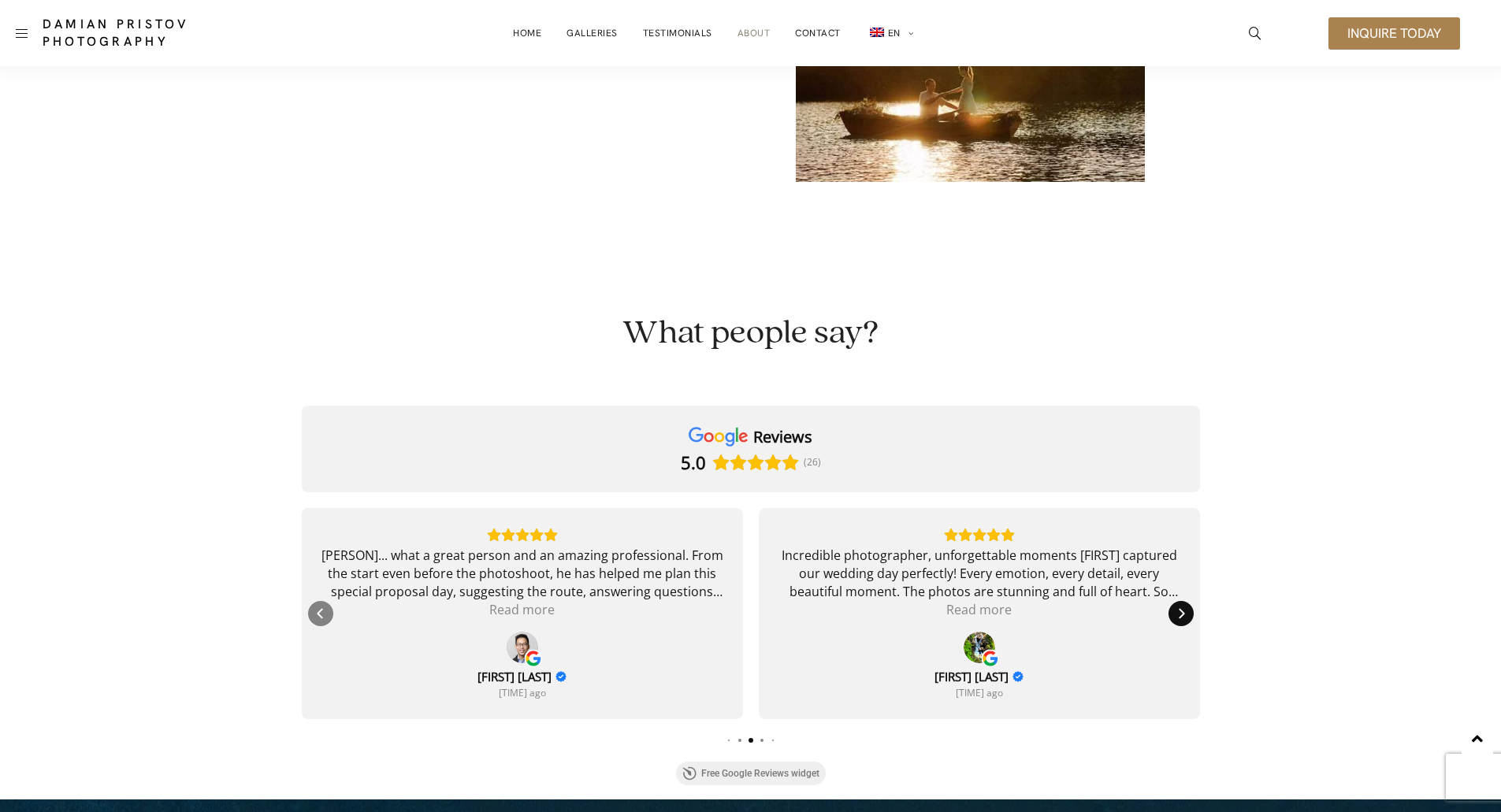 click 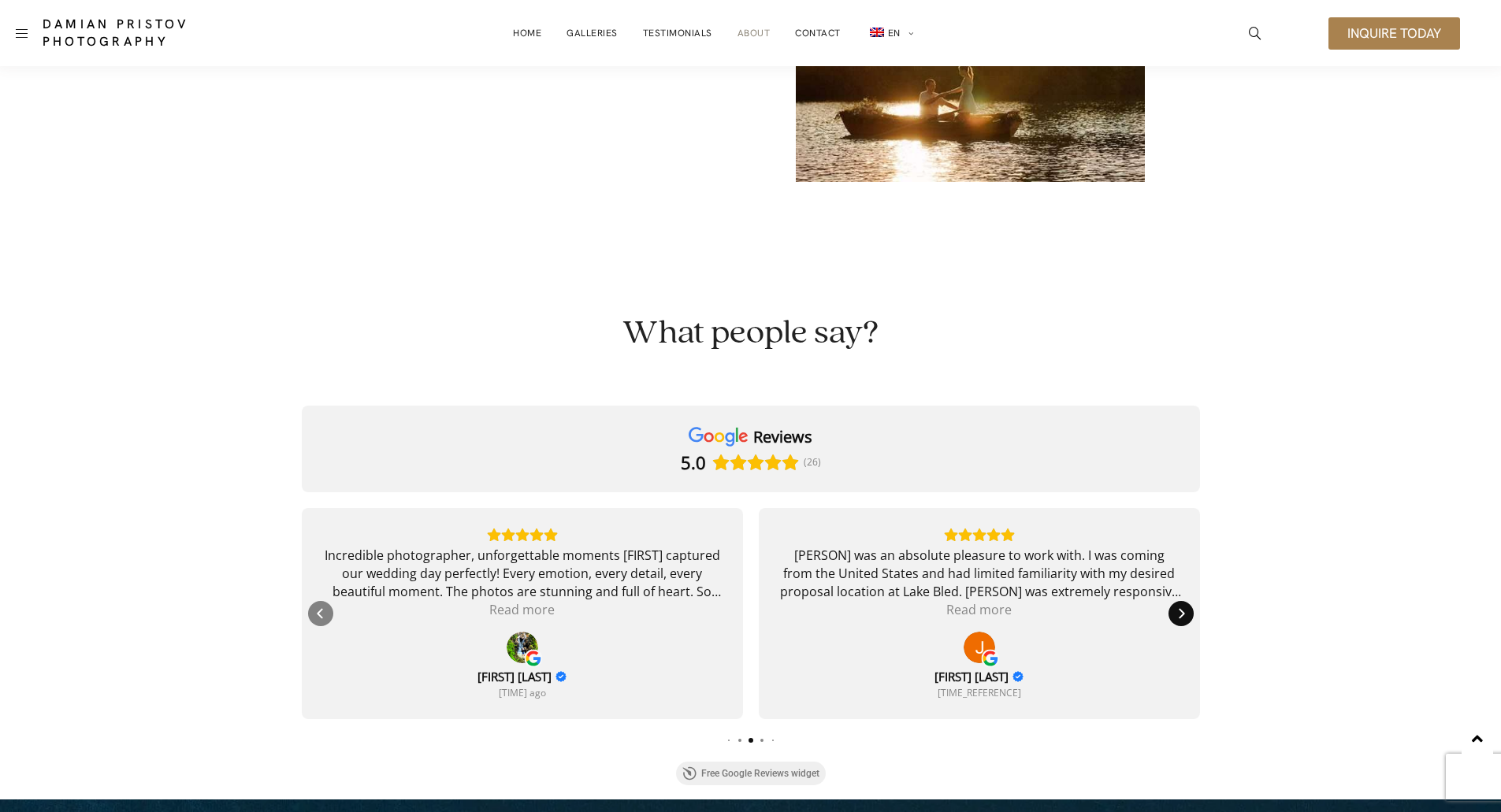 click 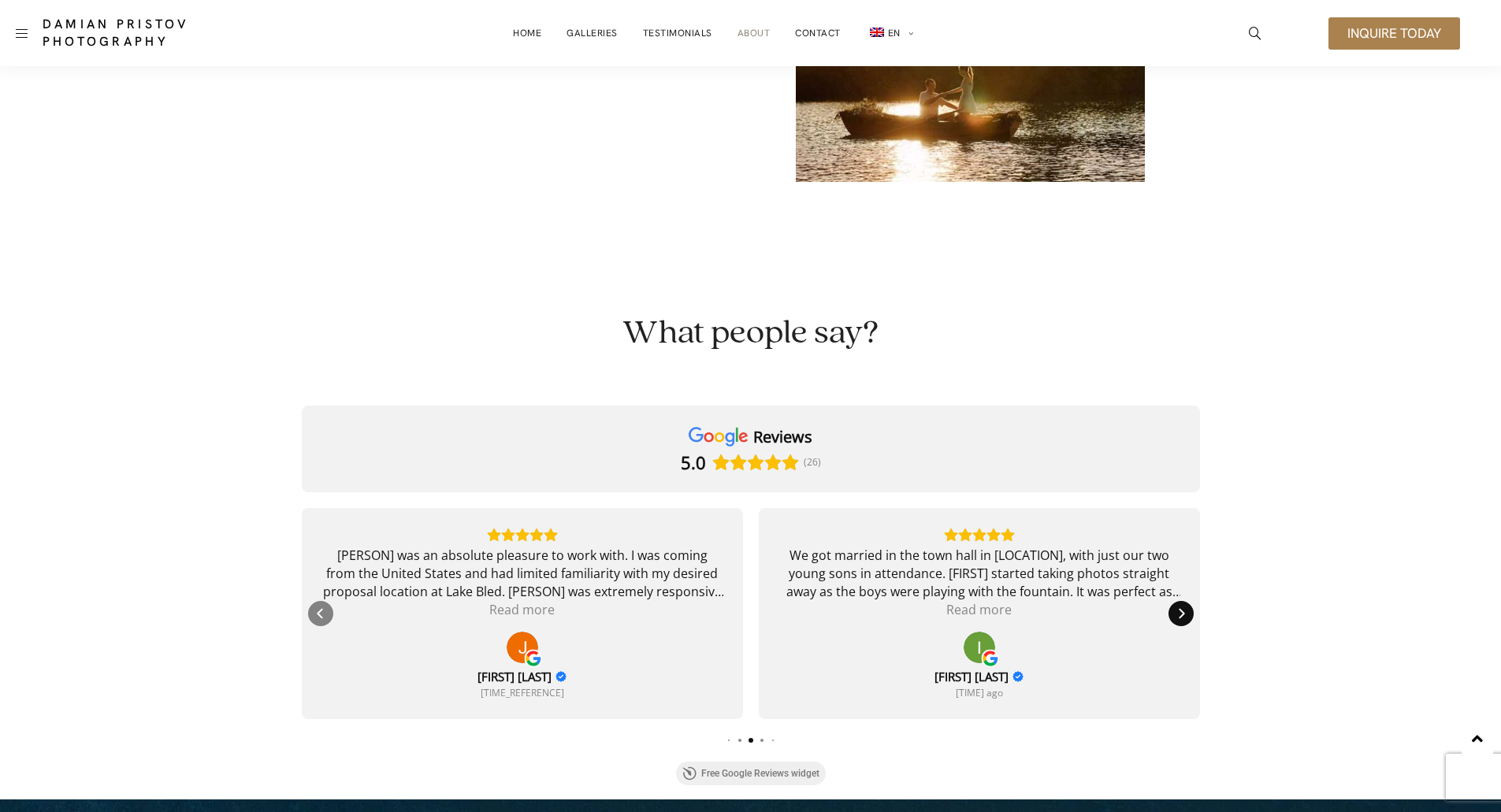 click 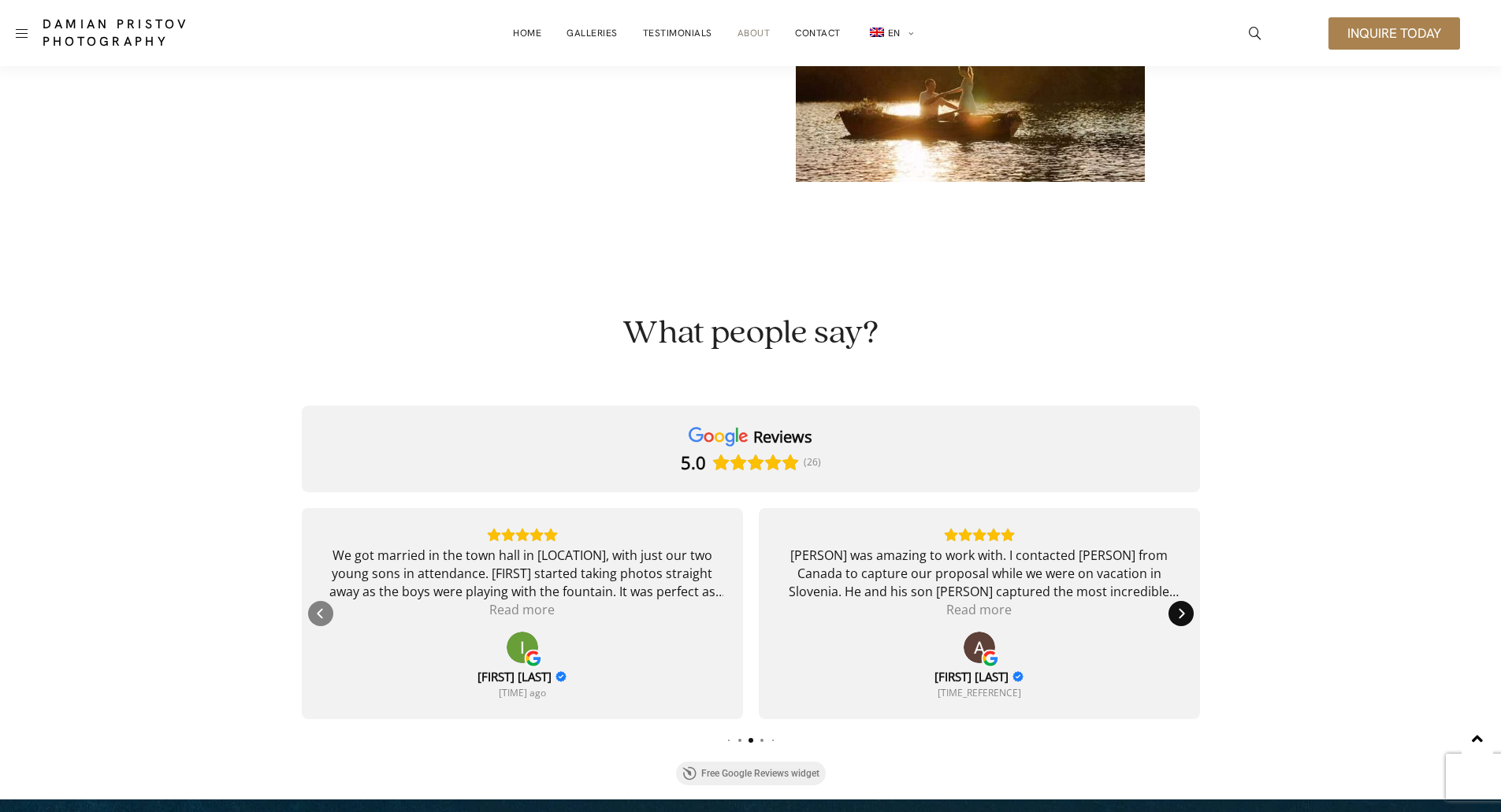 click 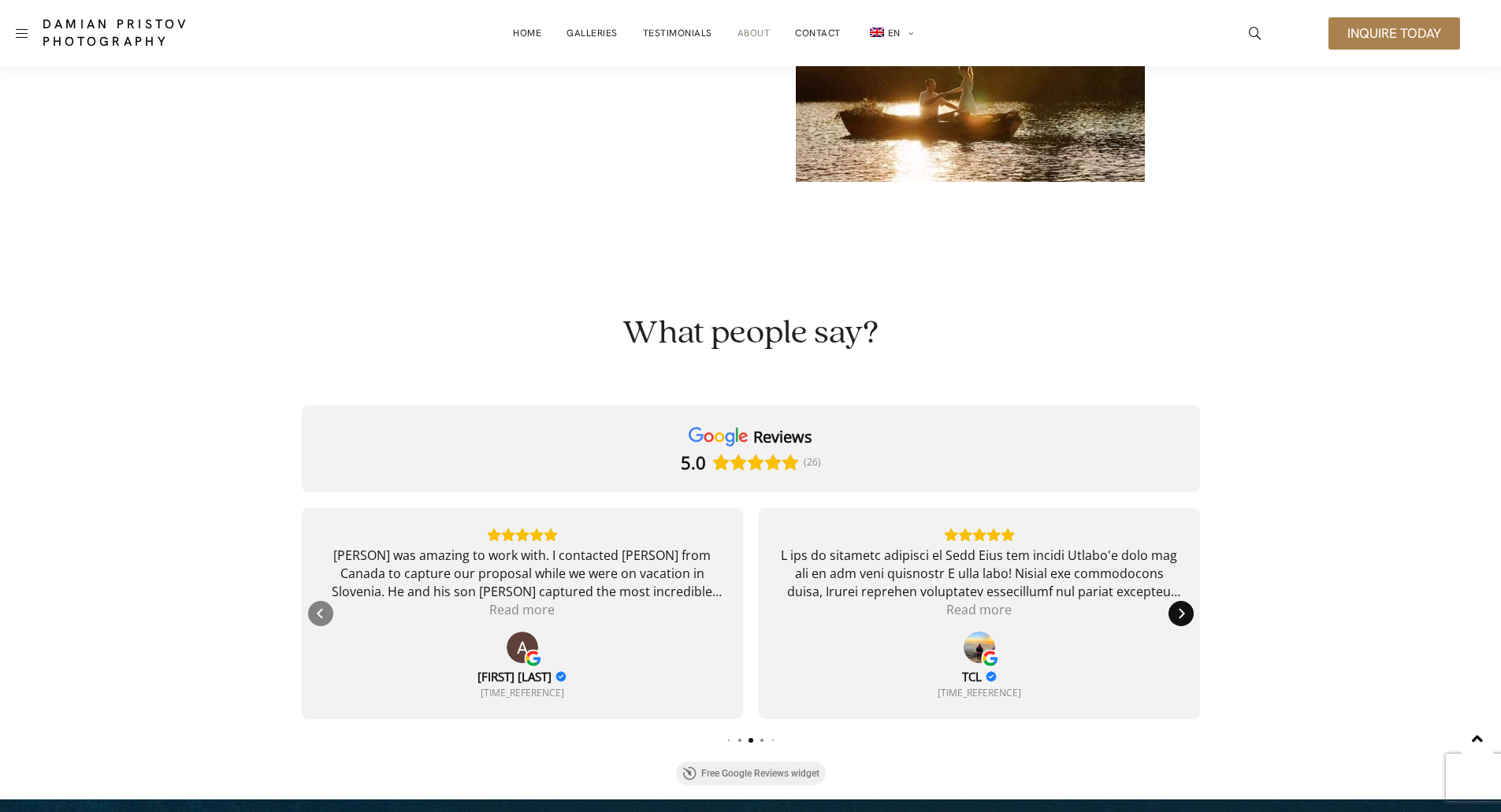 click 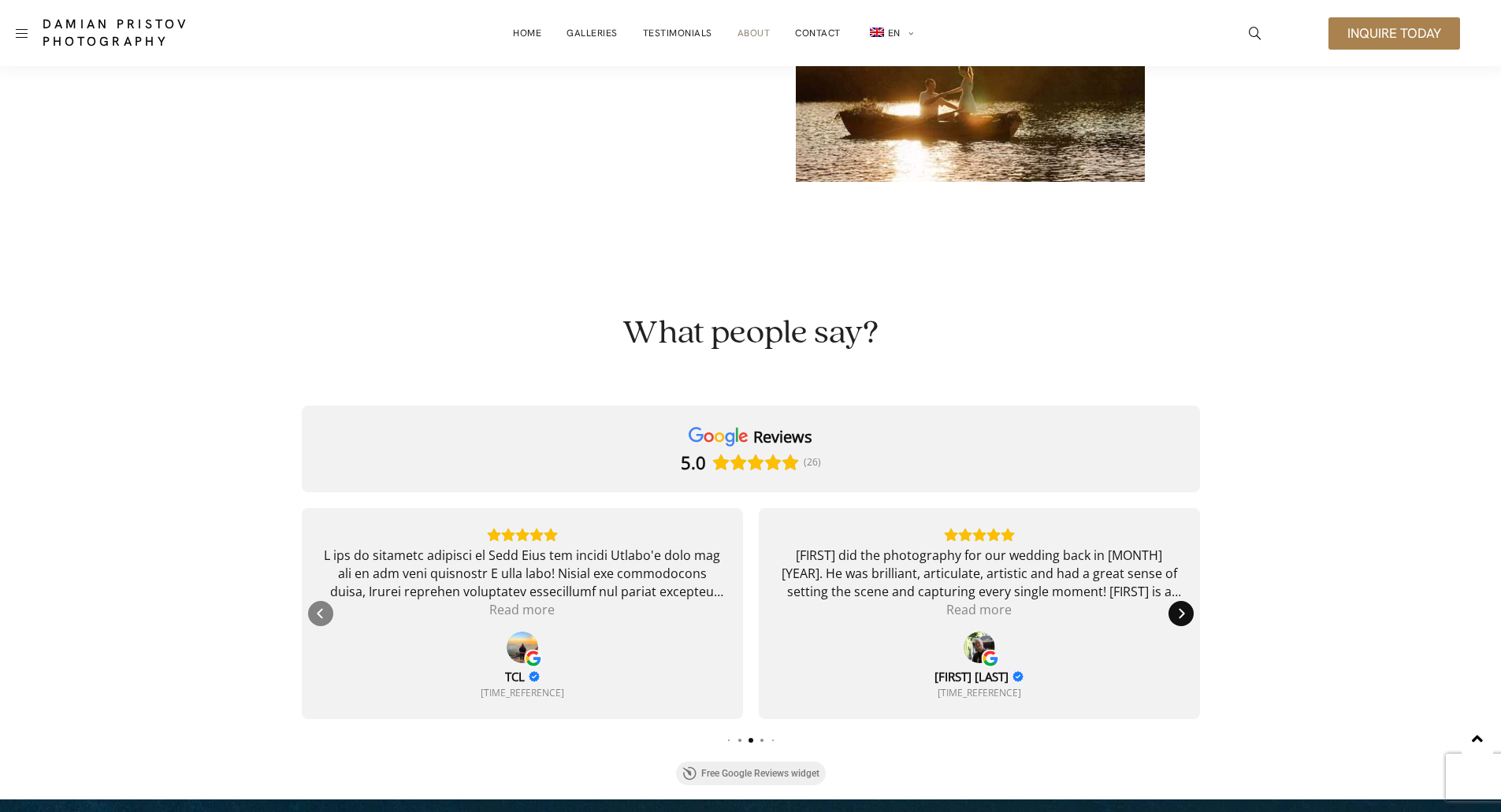 click 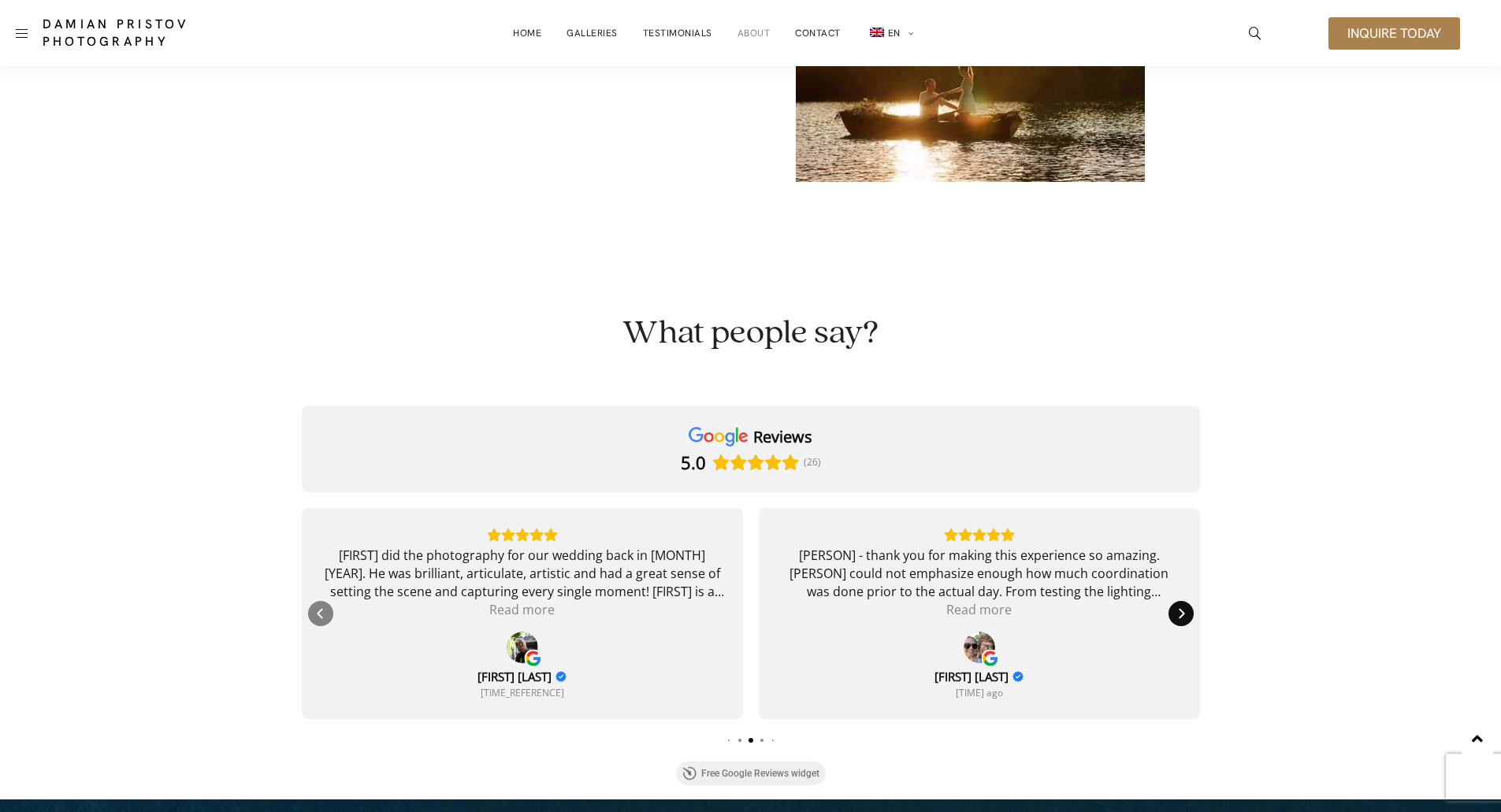 click 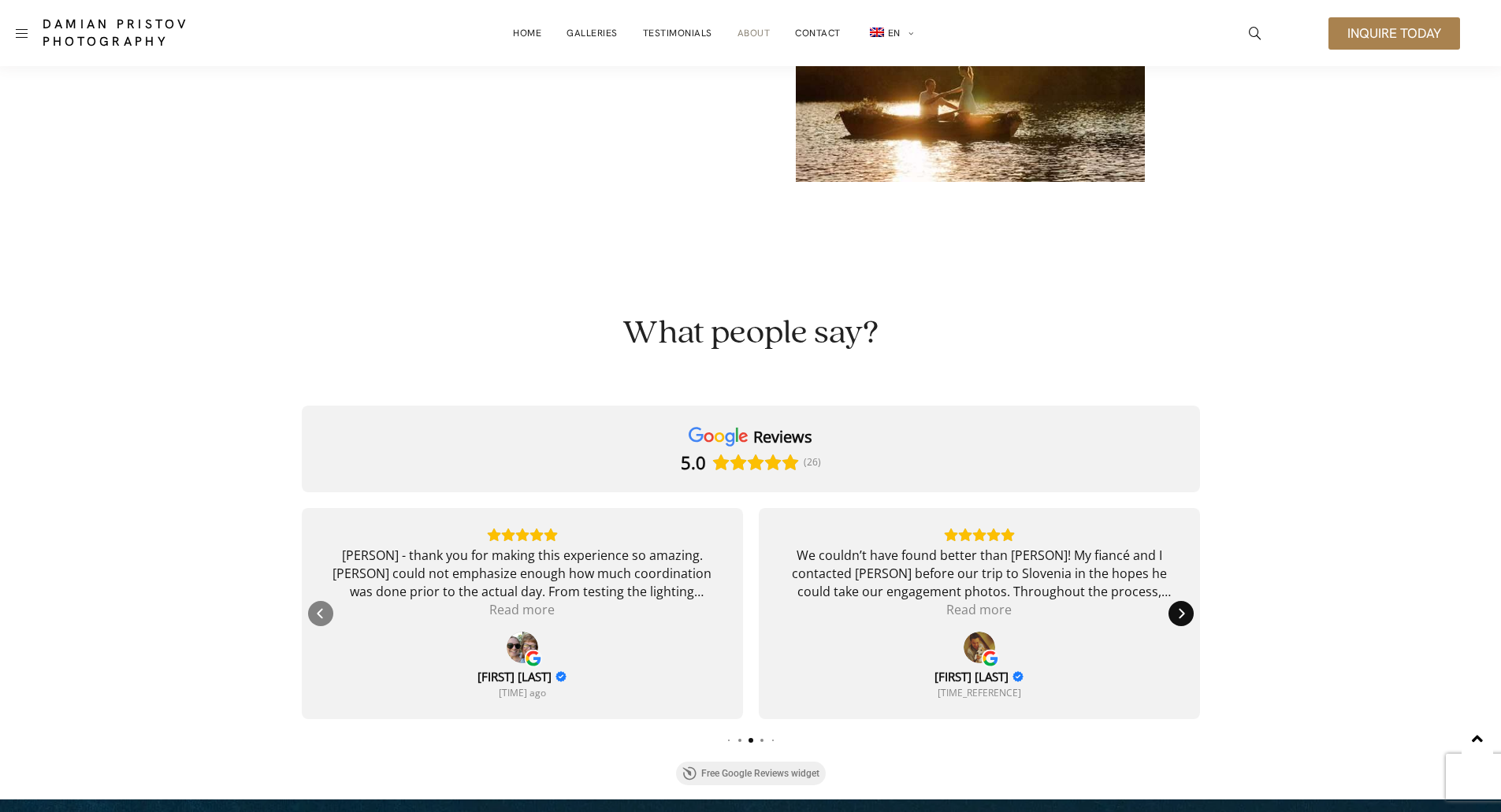 click 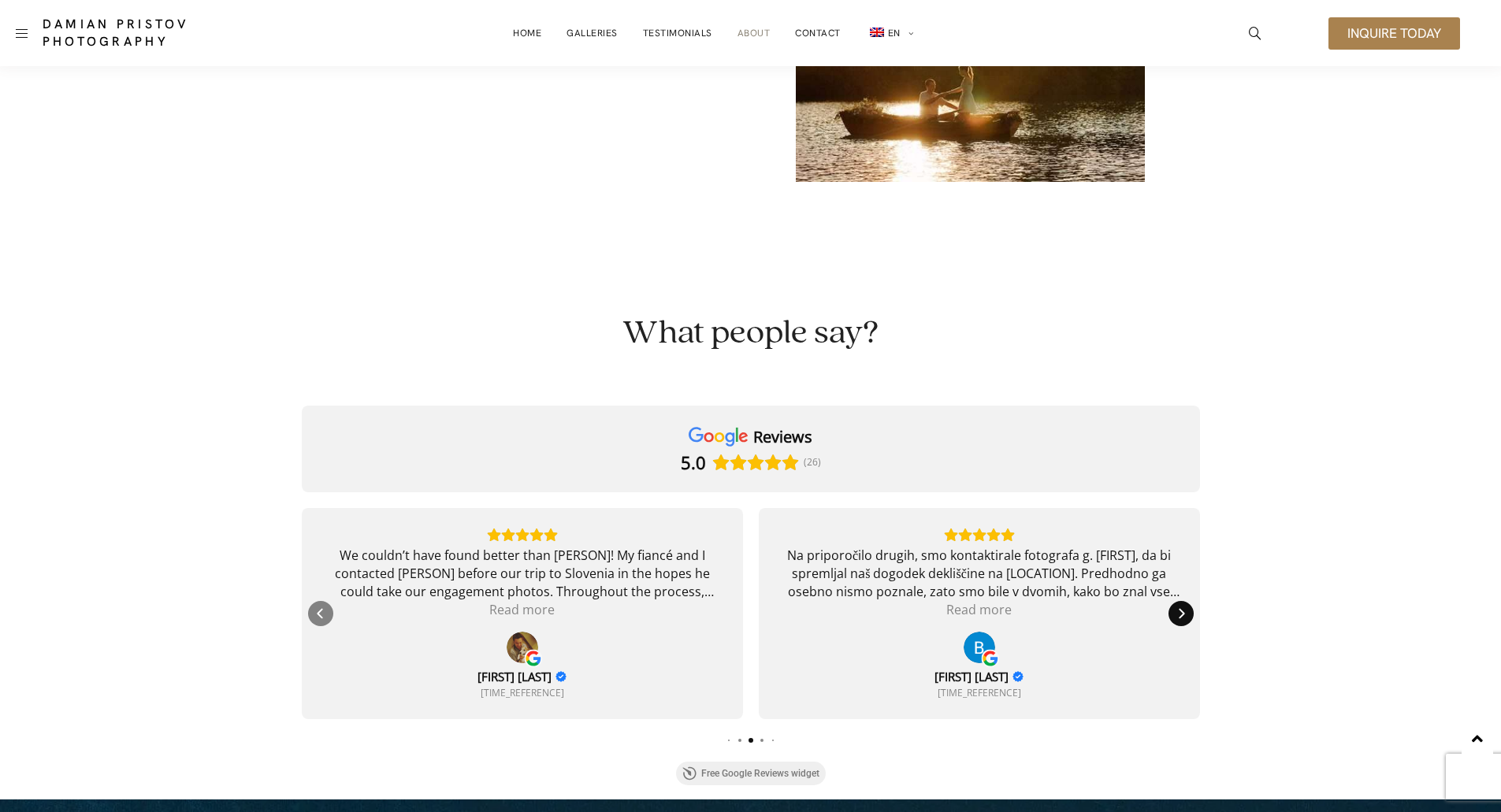 click 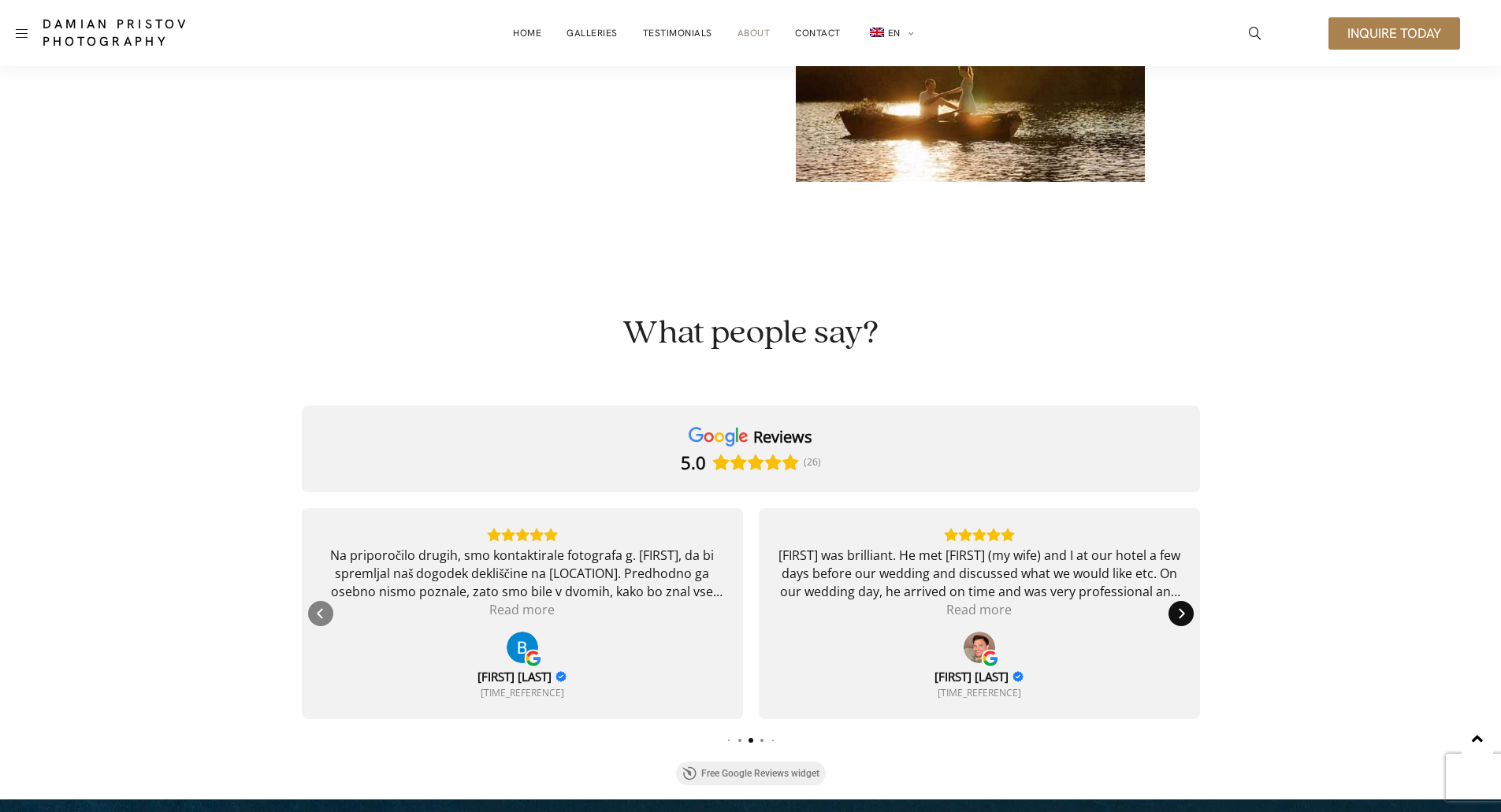 click 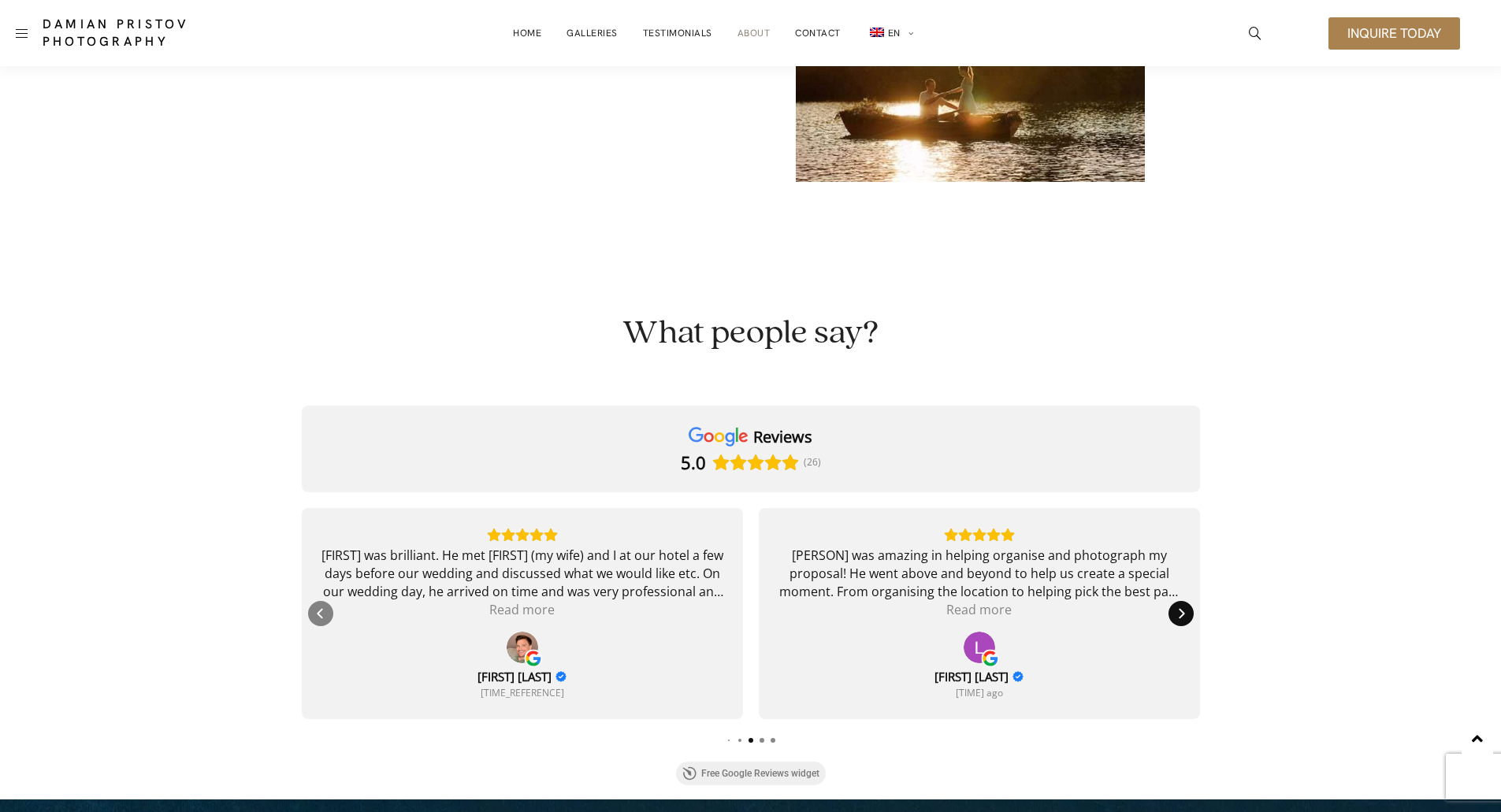 click 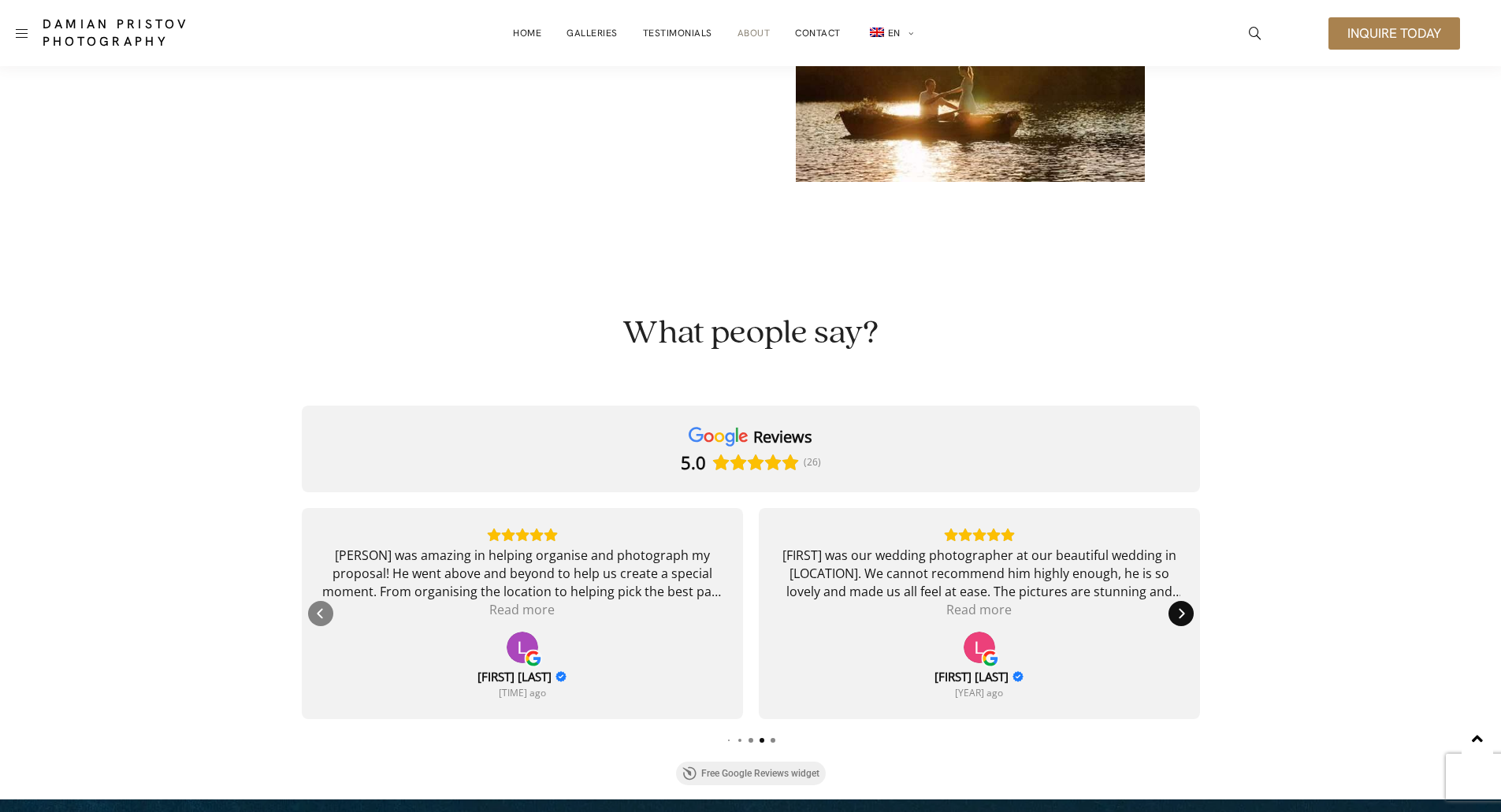 click 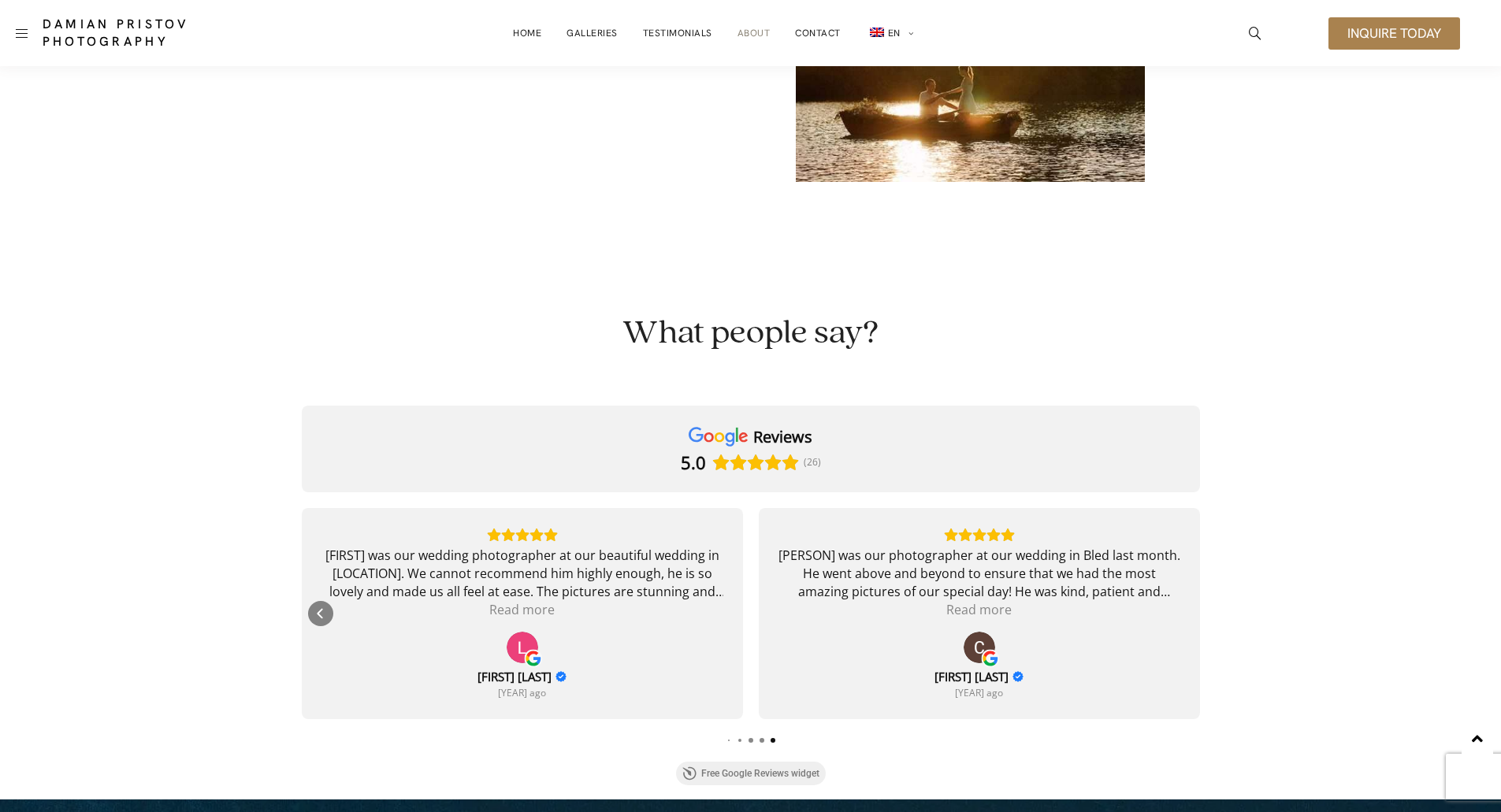click at bounding box center (1181, 614) 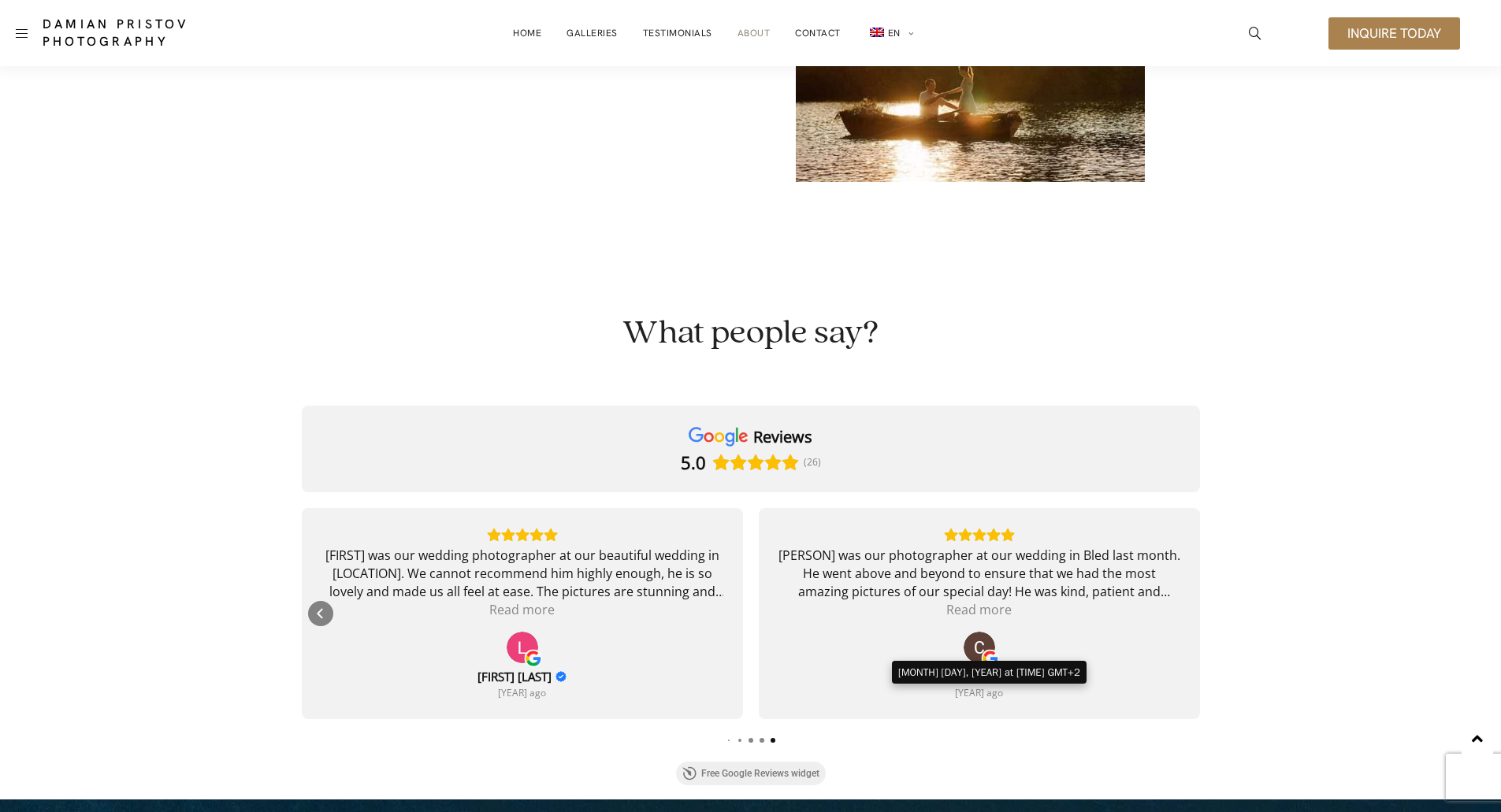 click at bounding box center (979, 647) 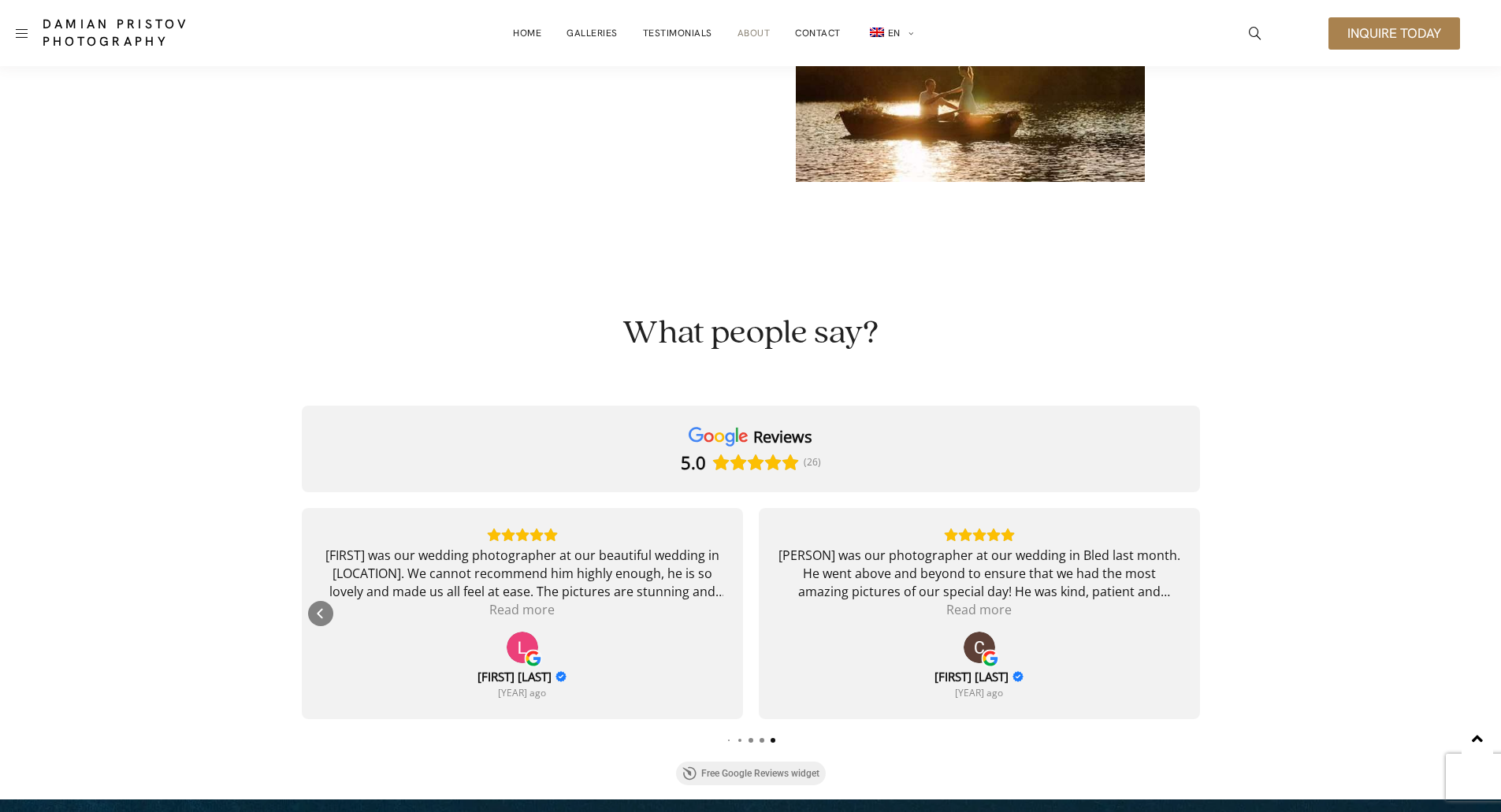click on "[PERSON] was our photographer at our wedding in Bled last month. He went above and beyond to ensure that we had the most amazing pictures of our special day! He was kind, patient and incredibly generous with his time. We can not recommend him highly enough!
Thank you so much [PERSON]. We couldn’t have asked for a better photographer!" at bounding box center [979, 573] 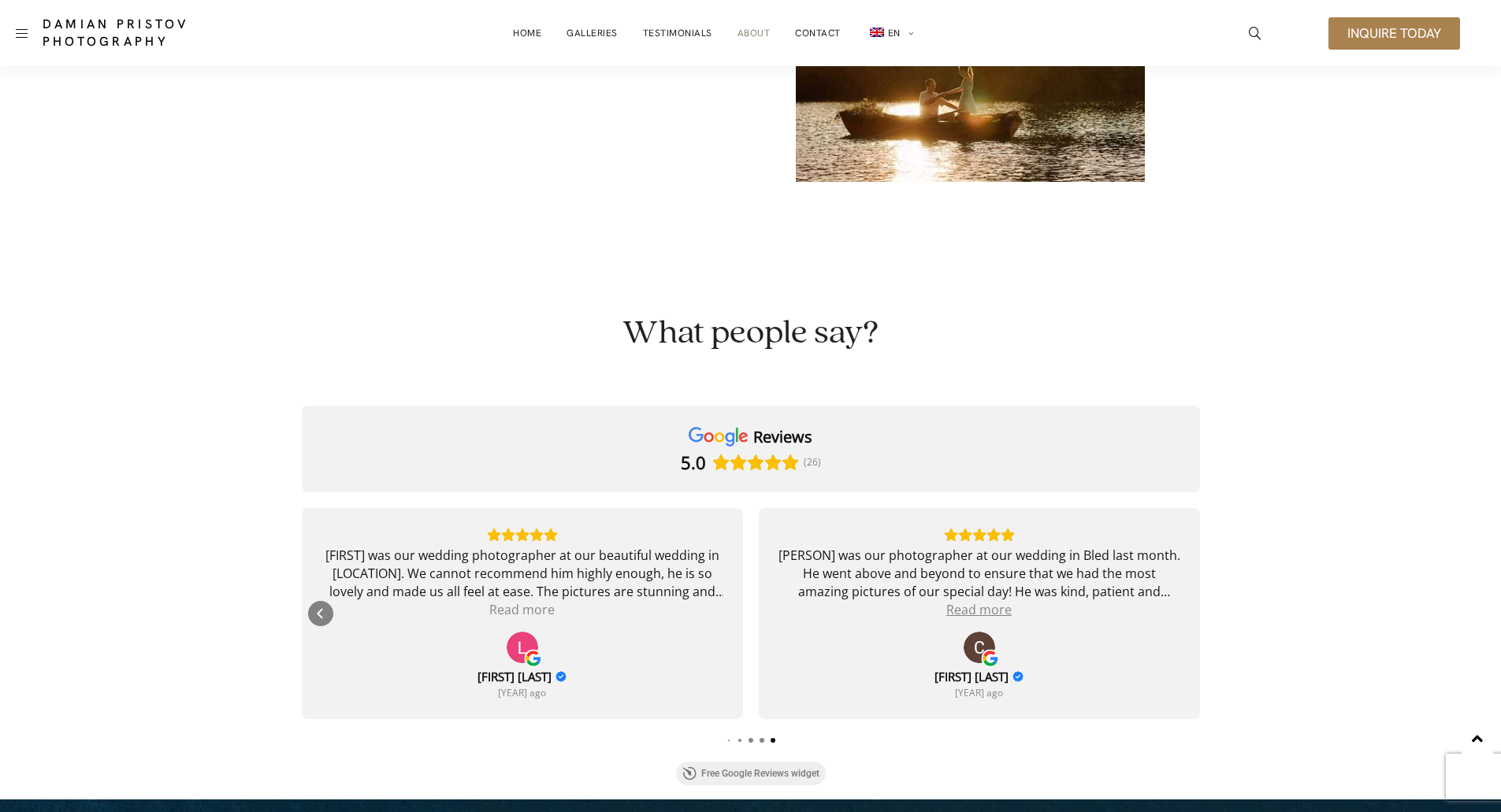 click on "Read more" at bounding box center (979, 610) 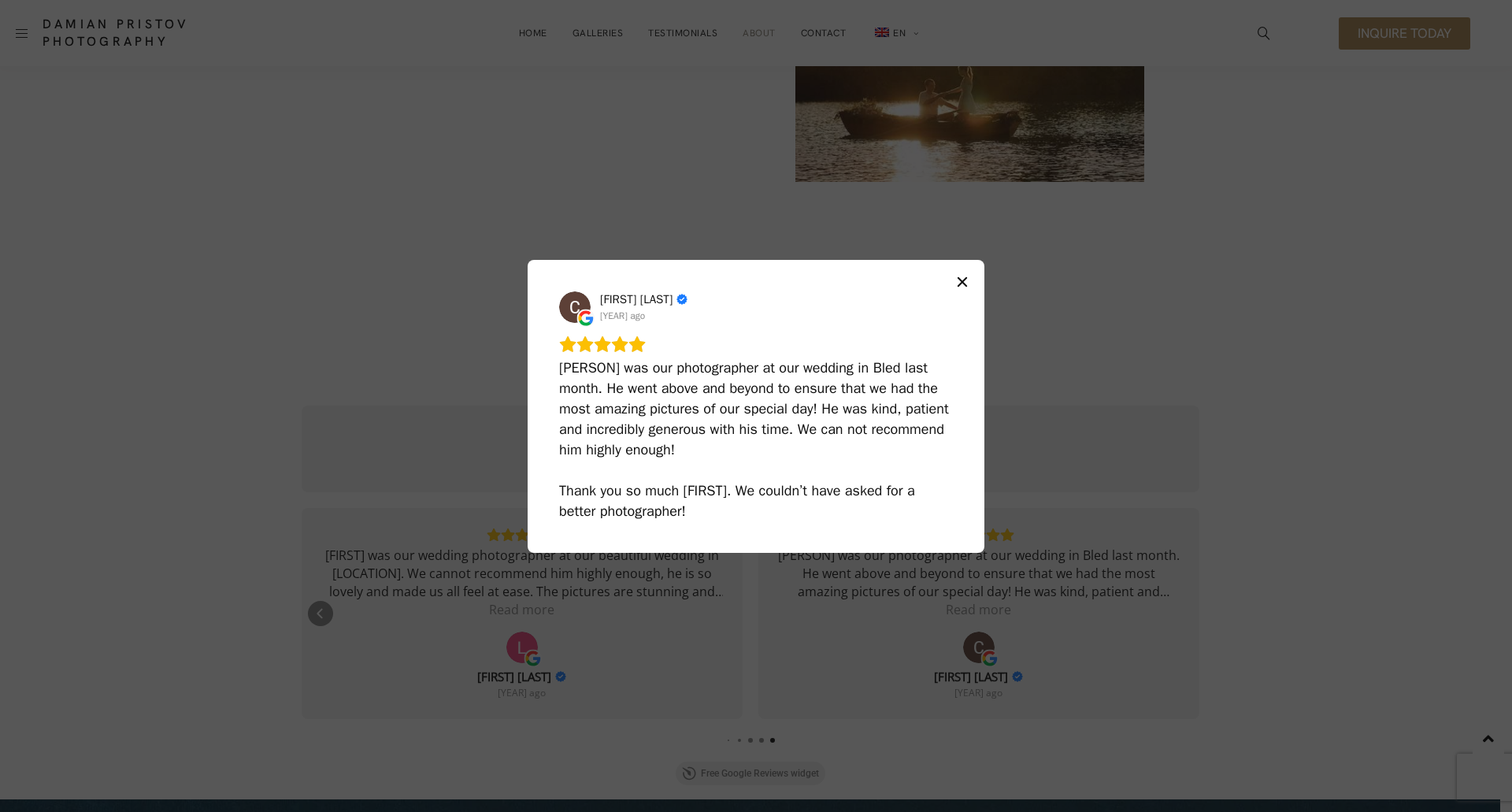 click 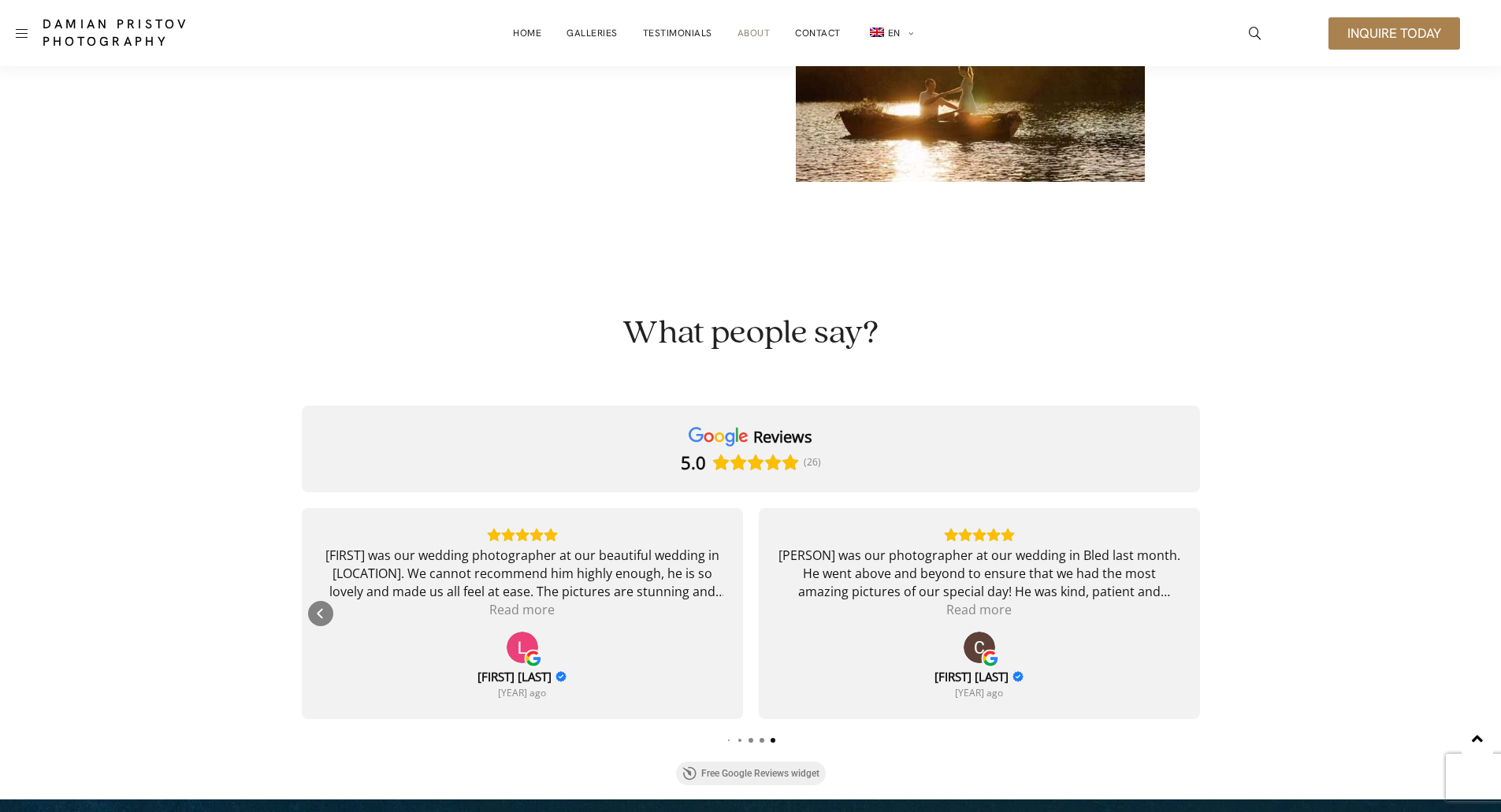 click on "What people say?" at bounding box center (751, 333) 